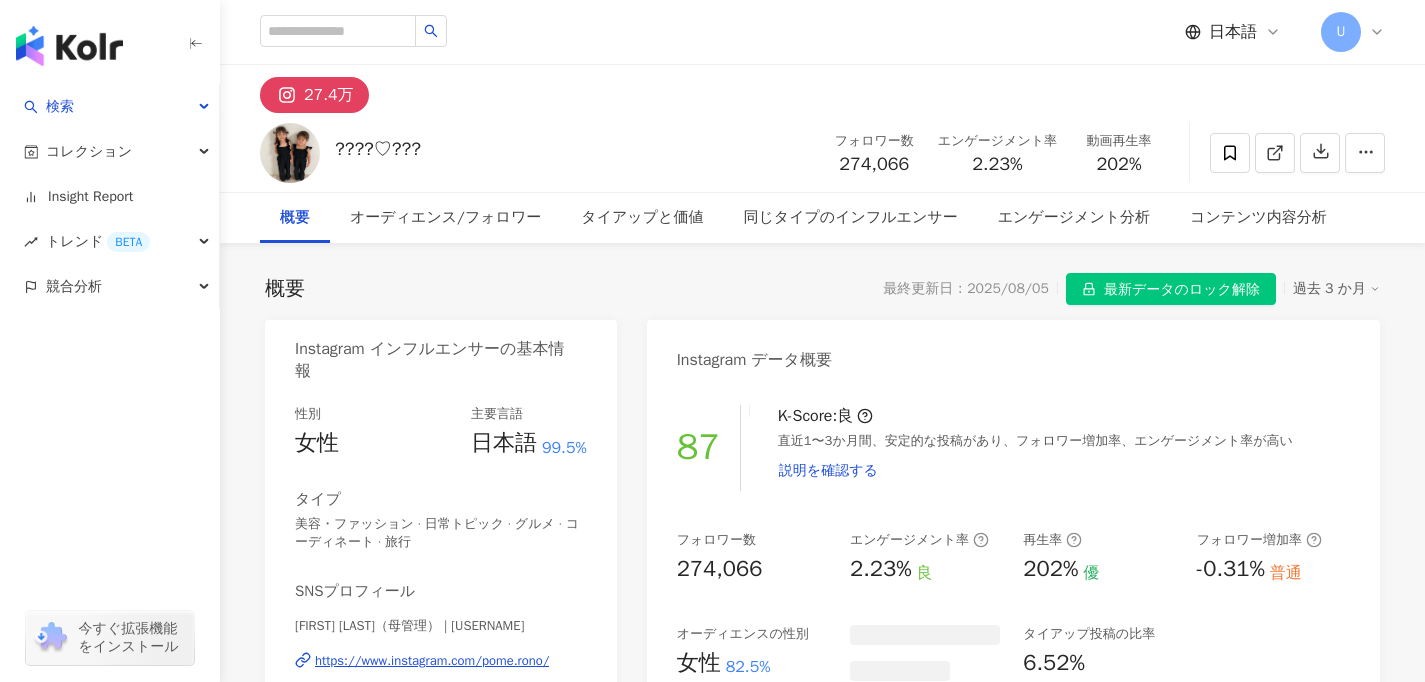 scroll, scrollTop: 0, scrollLeft: 0, axis: both 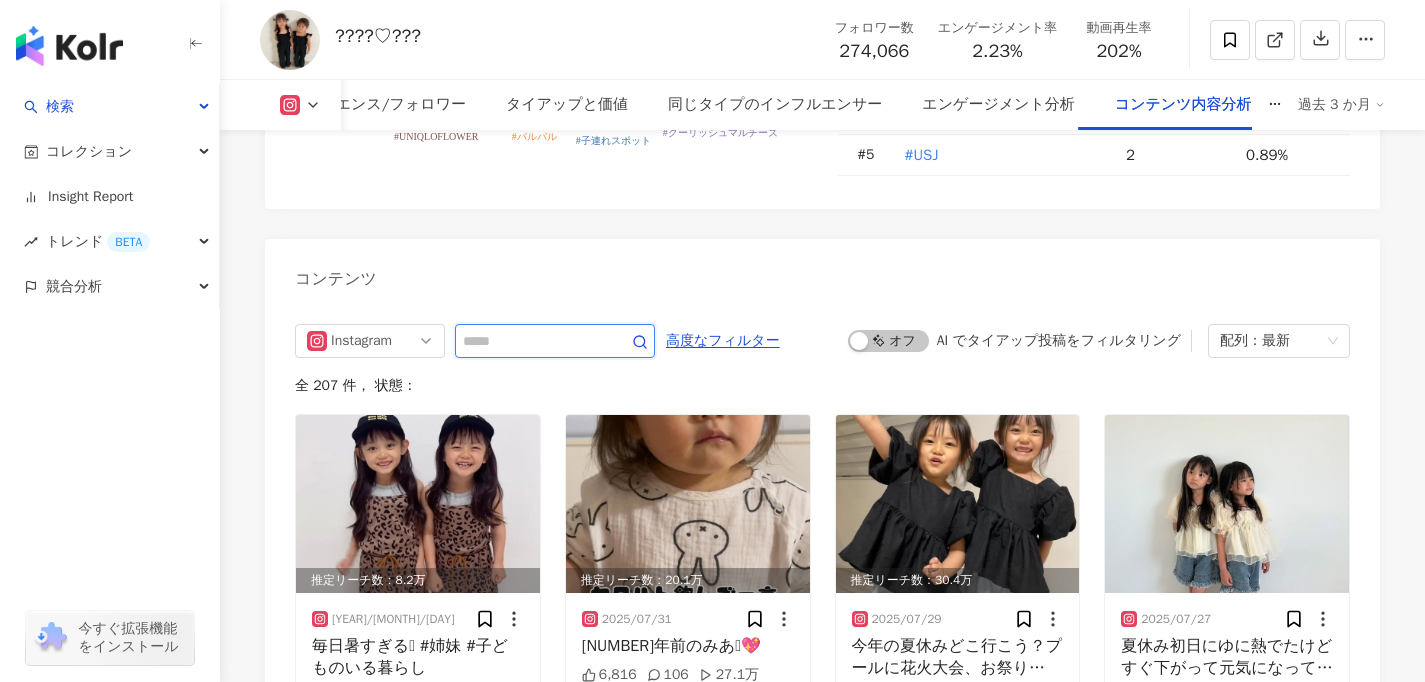 click at bounding box center (533, 341) 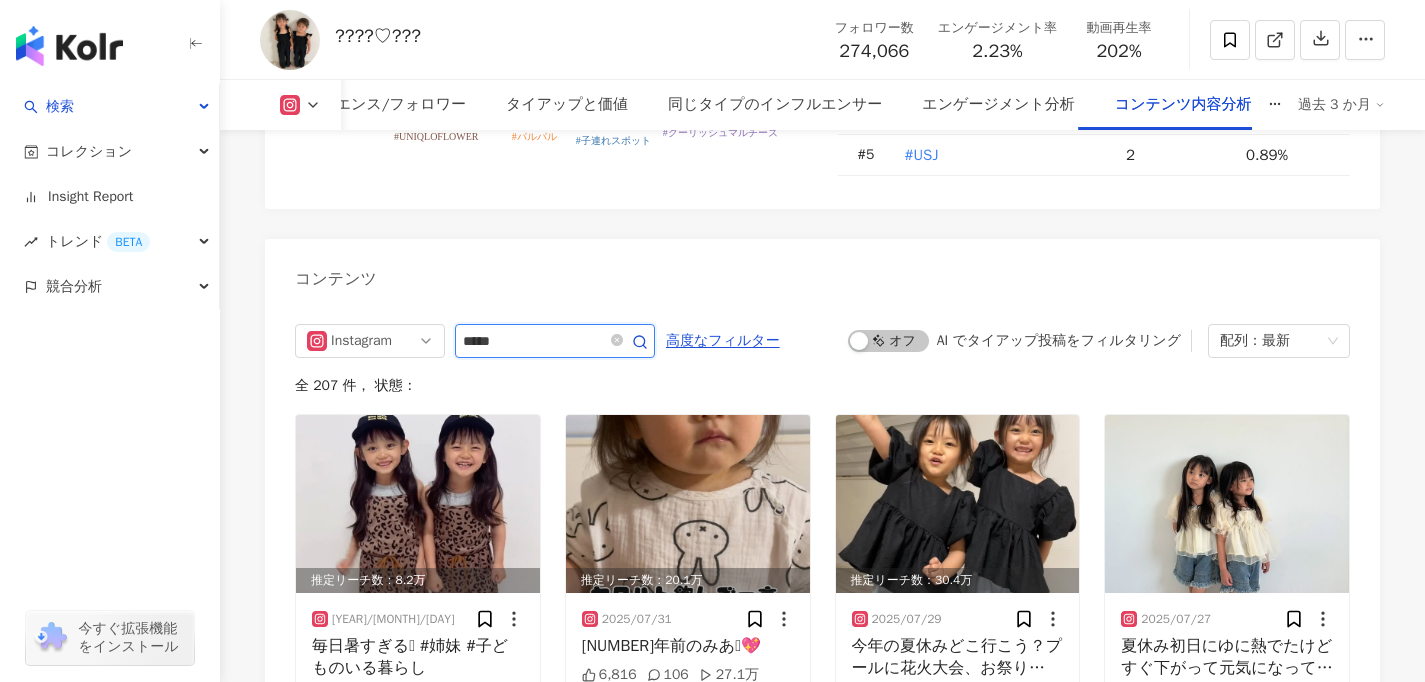 type on "*****" 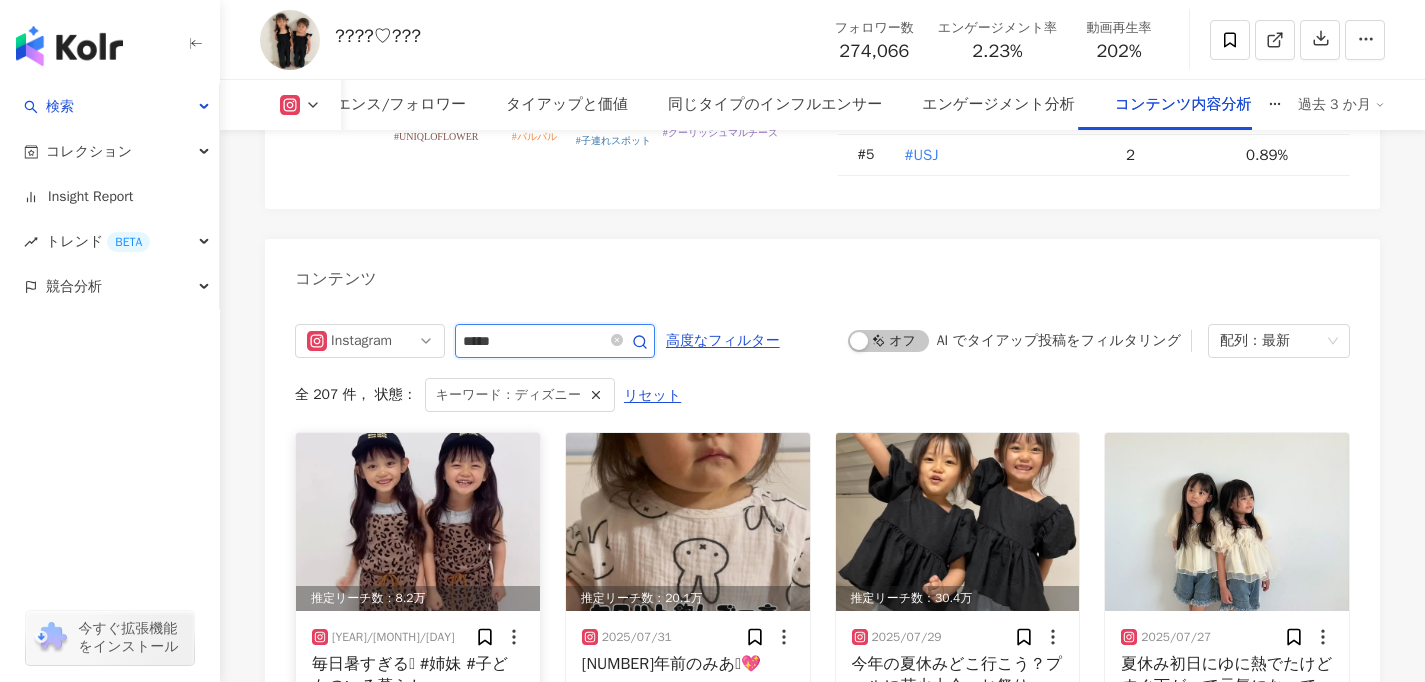 scroll, scrollTop: 6173, scrollLeft: 0, axis: vertical 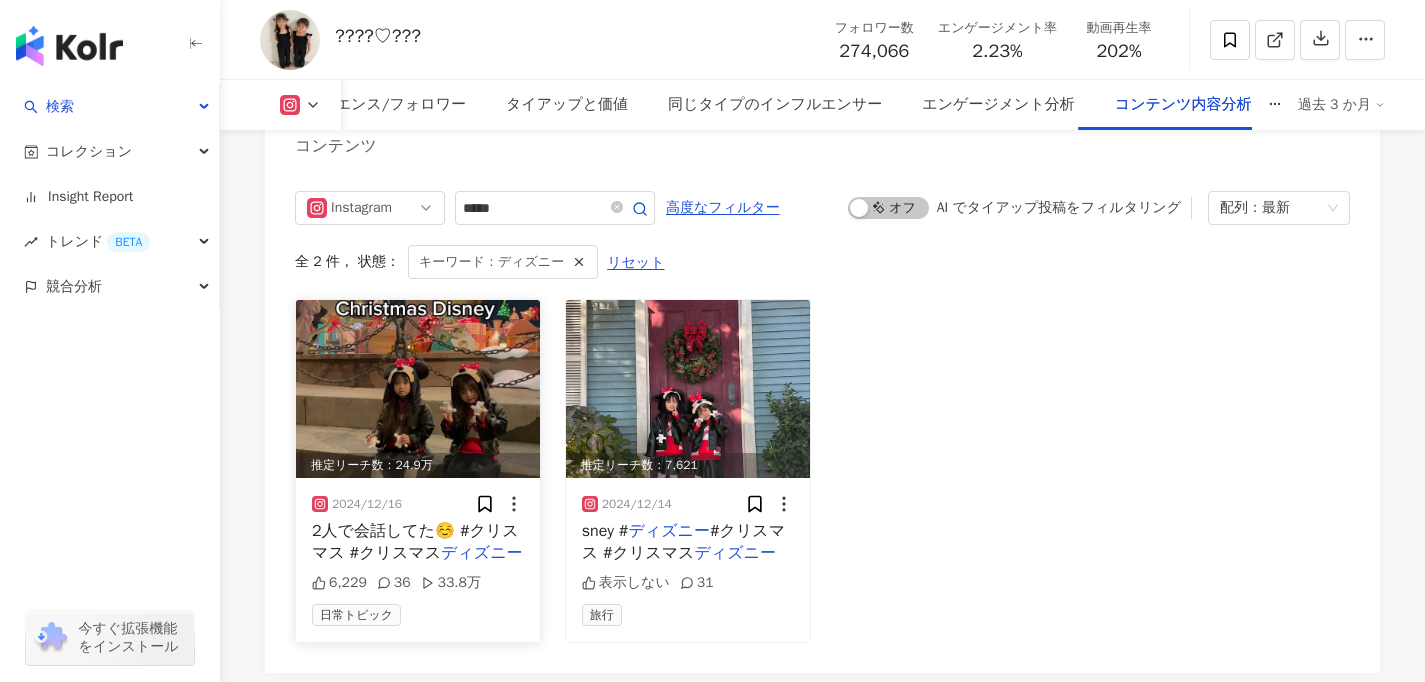 click on "2人で会話してた☺️
#クリスマス #クリスマス" at bounding box center [415, 542] 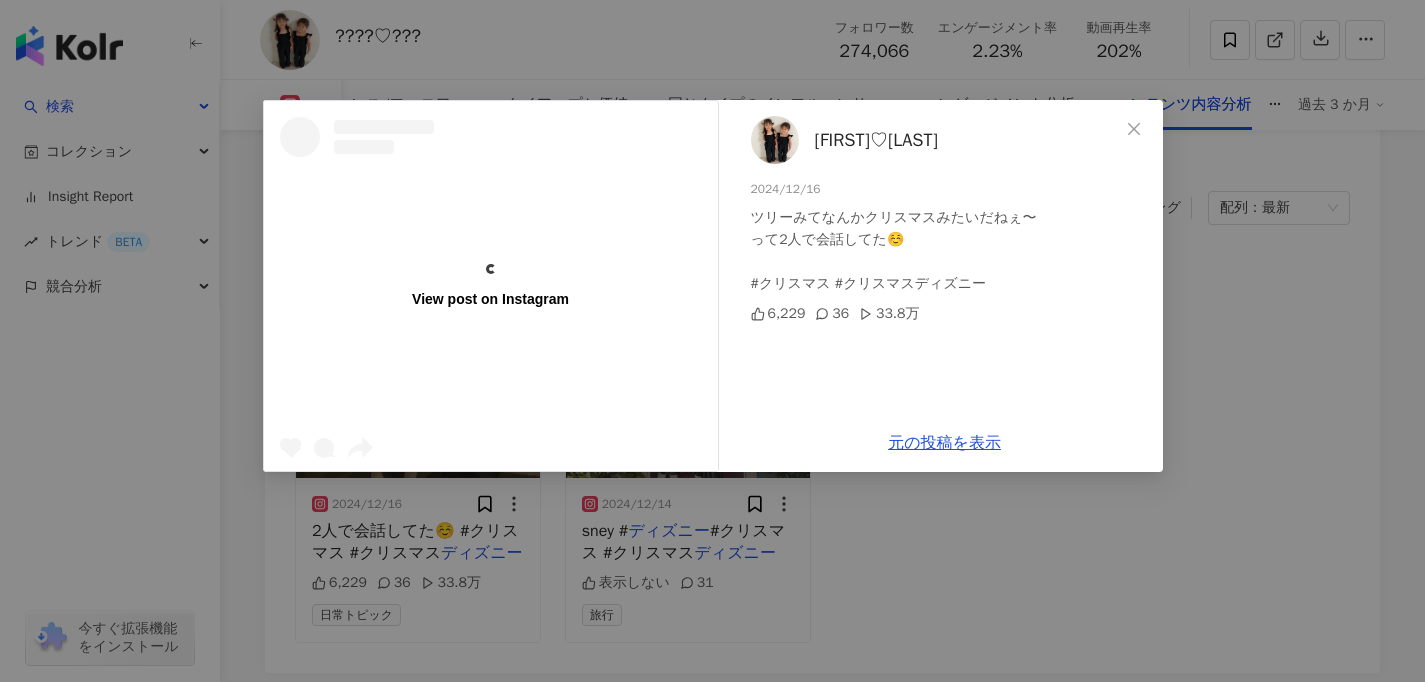 click on "View post on Instagram   𝒀𝒖𝒏𝒊♡𝑴𝒊𝒂 2024/12/16 ツリーみてなんかクリスマスみたいだねぇ〜
って2人で会話してた☺️
#クリスマス #クリスマスディズニー 6,229 36 33.8万 元の投稿を表示" at bounding box center (712, 341) 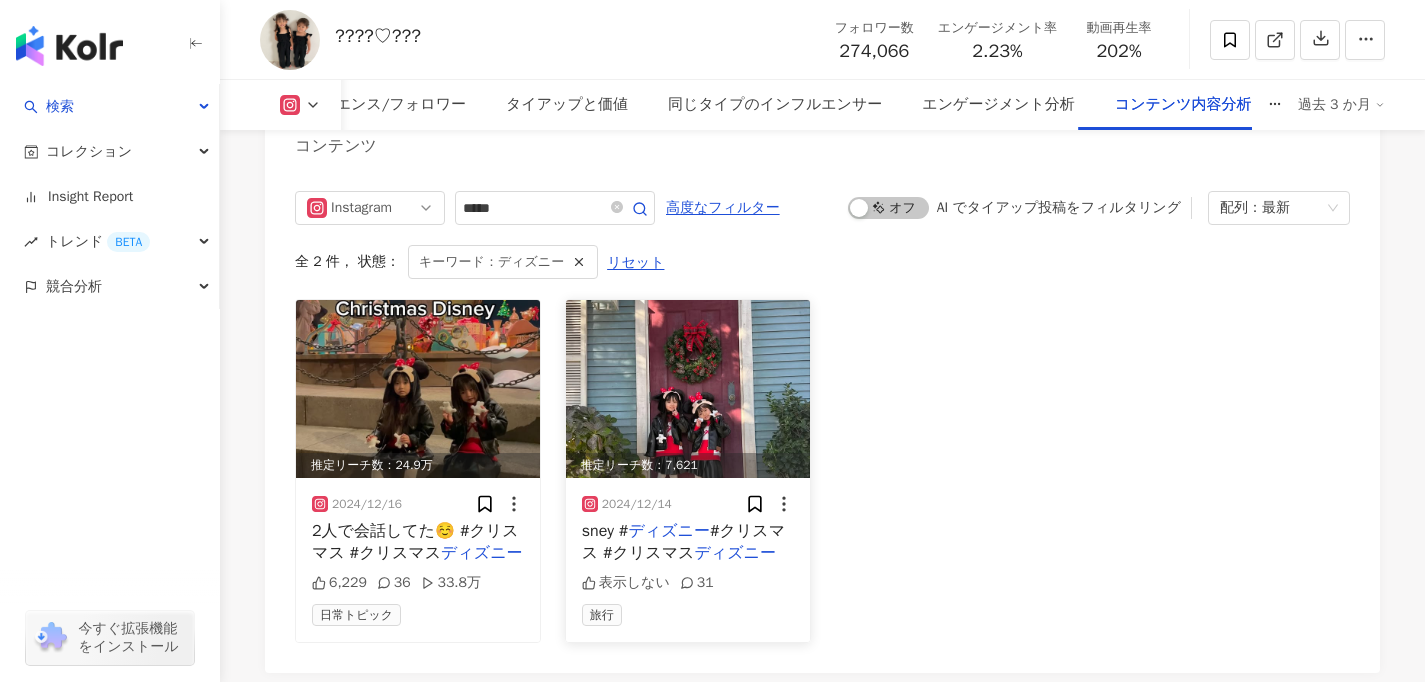 click on "#クリスマス #クリスマス" at bounding box center (683, 542) 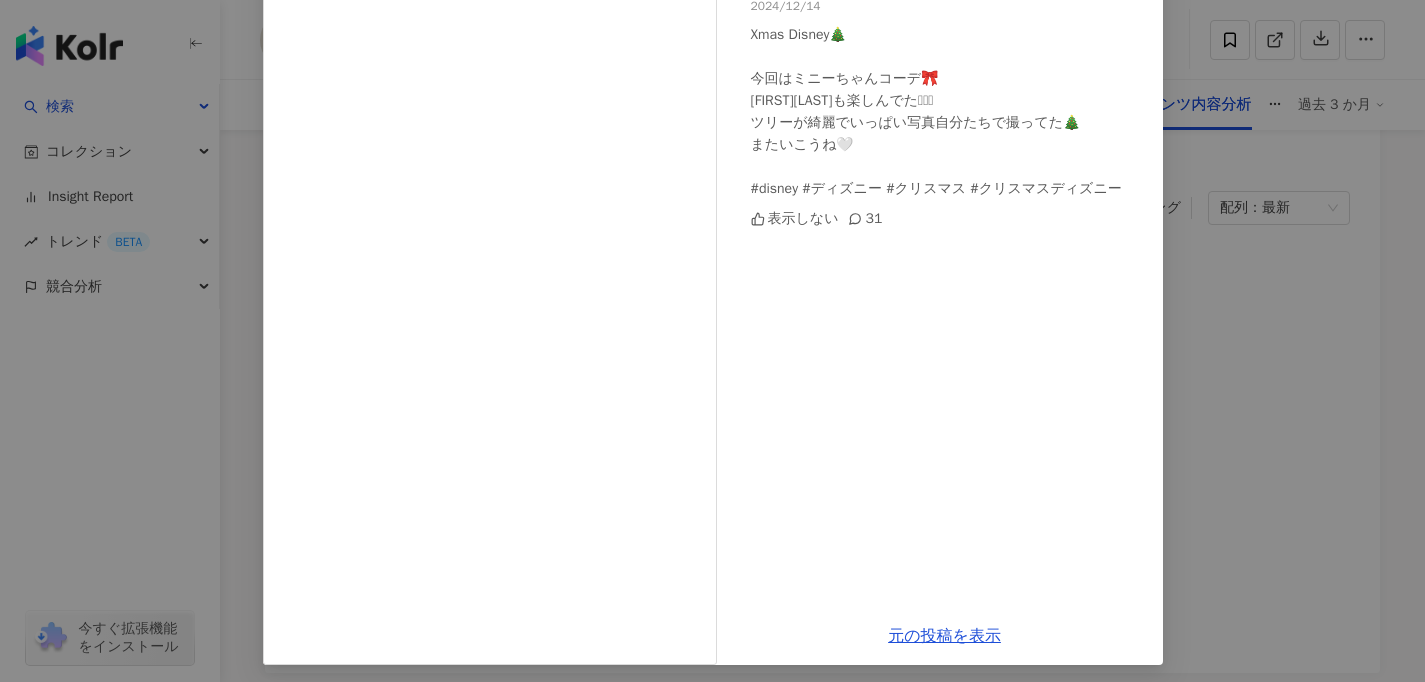 scroll, scrollTop: 190, scrollLeft: 0, axis: vertical 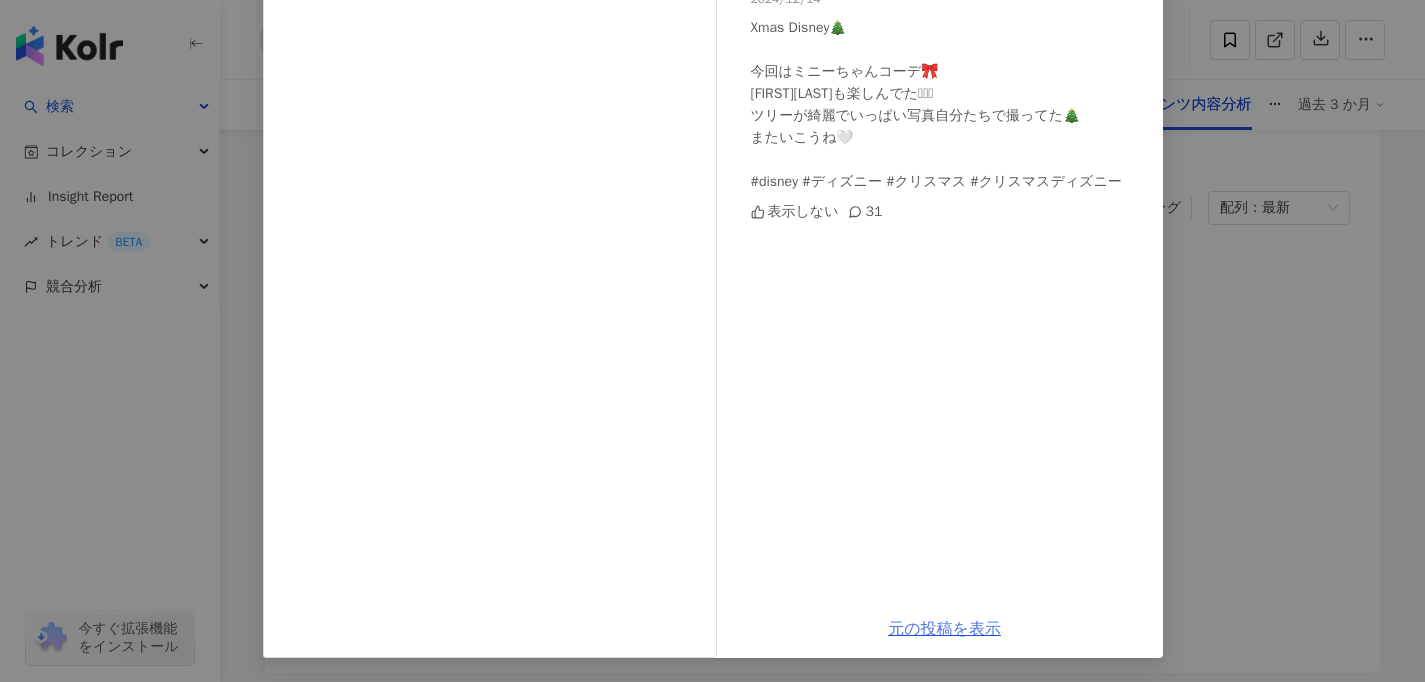 click on "元の投稿を表示" at bounding box center (944, 629) 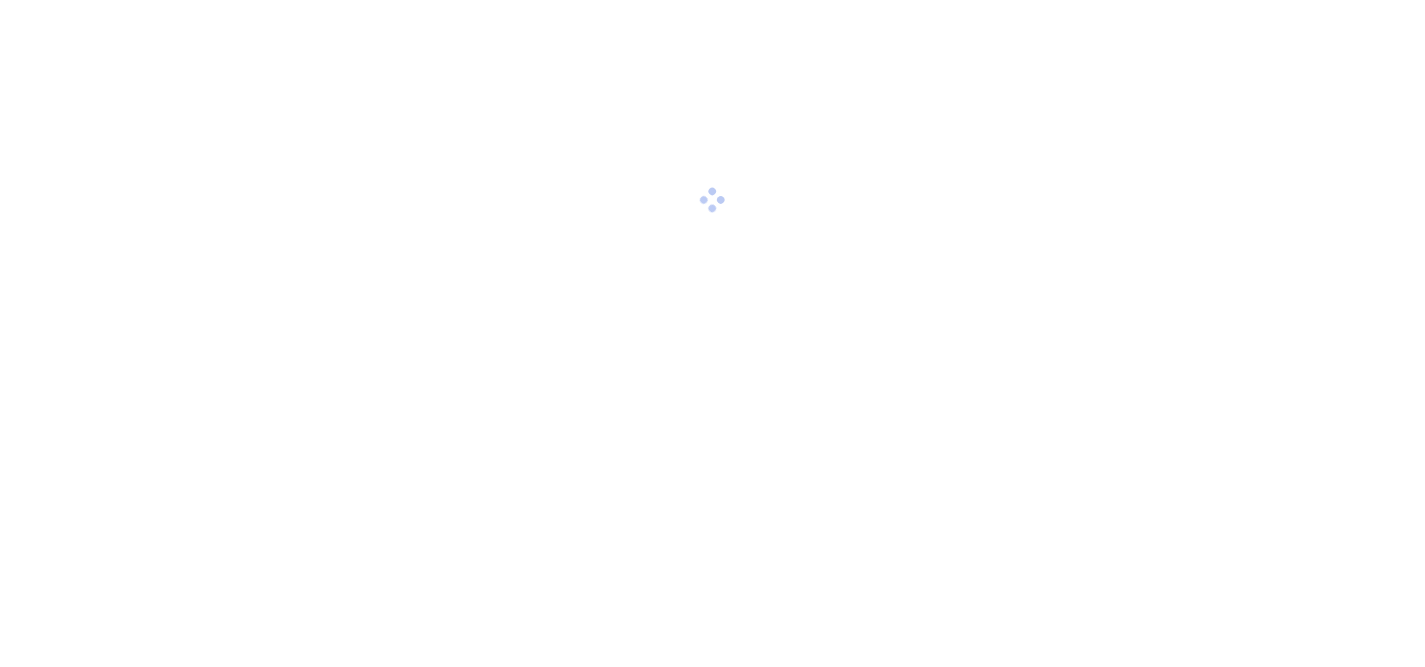 scroll, scrollTop: 0, scrollLeft: 0, axis: both 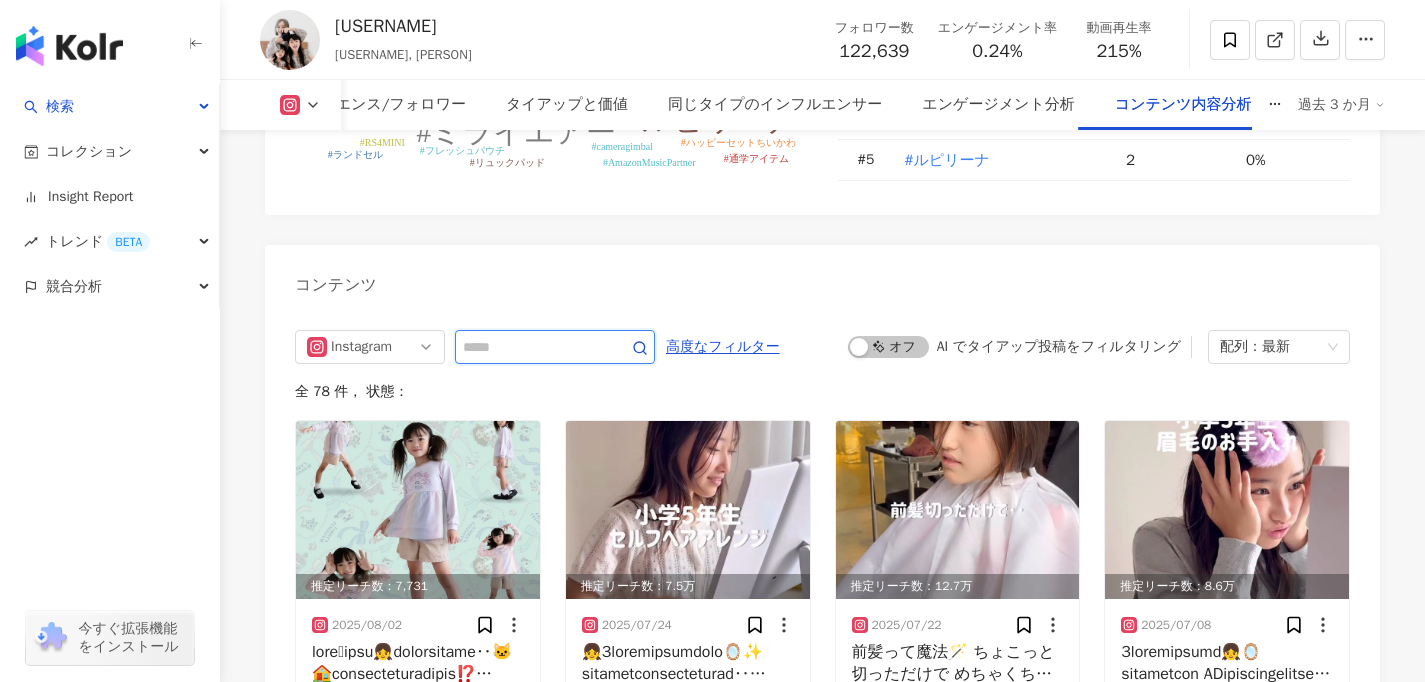 click at bounding box center (533, 347) 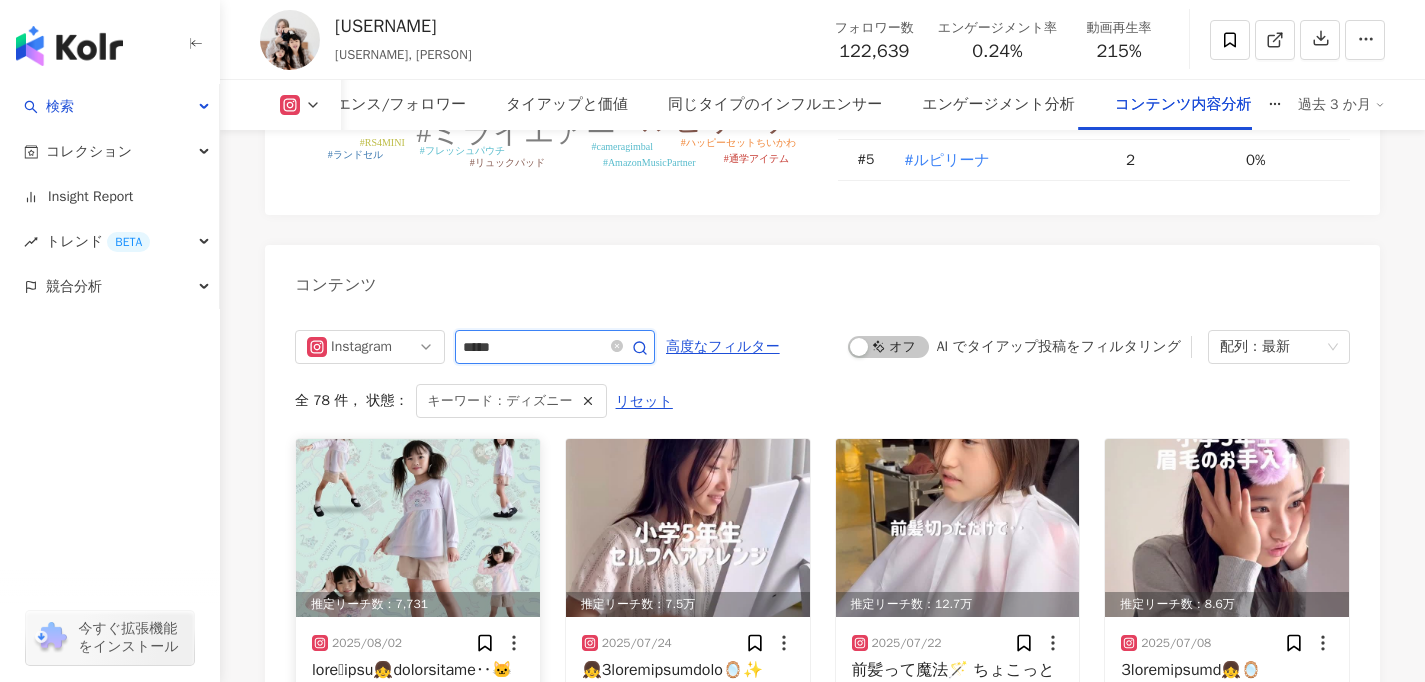 scroll, scrollTop: 6161, scrollLeft: 0, axis: vertical 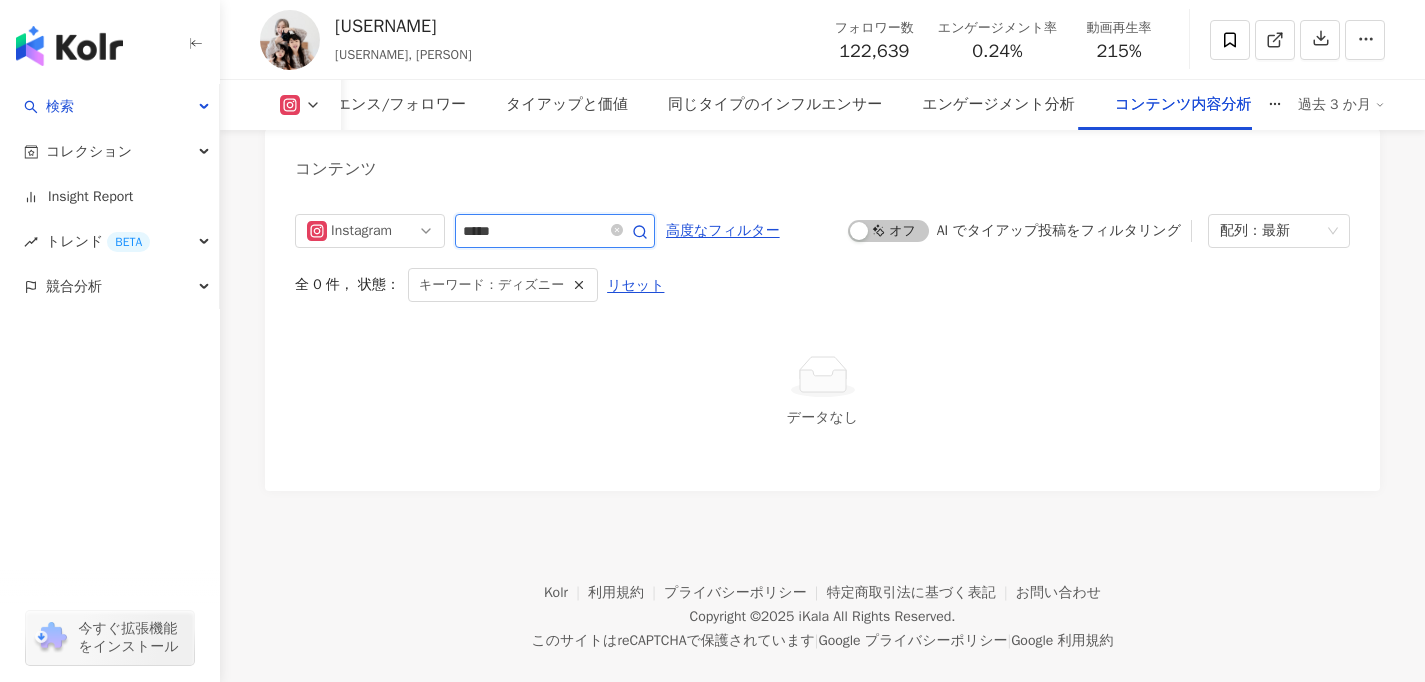 click on "*****" at bounding box center [533, 231] 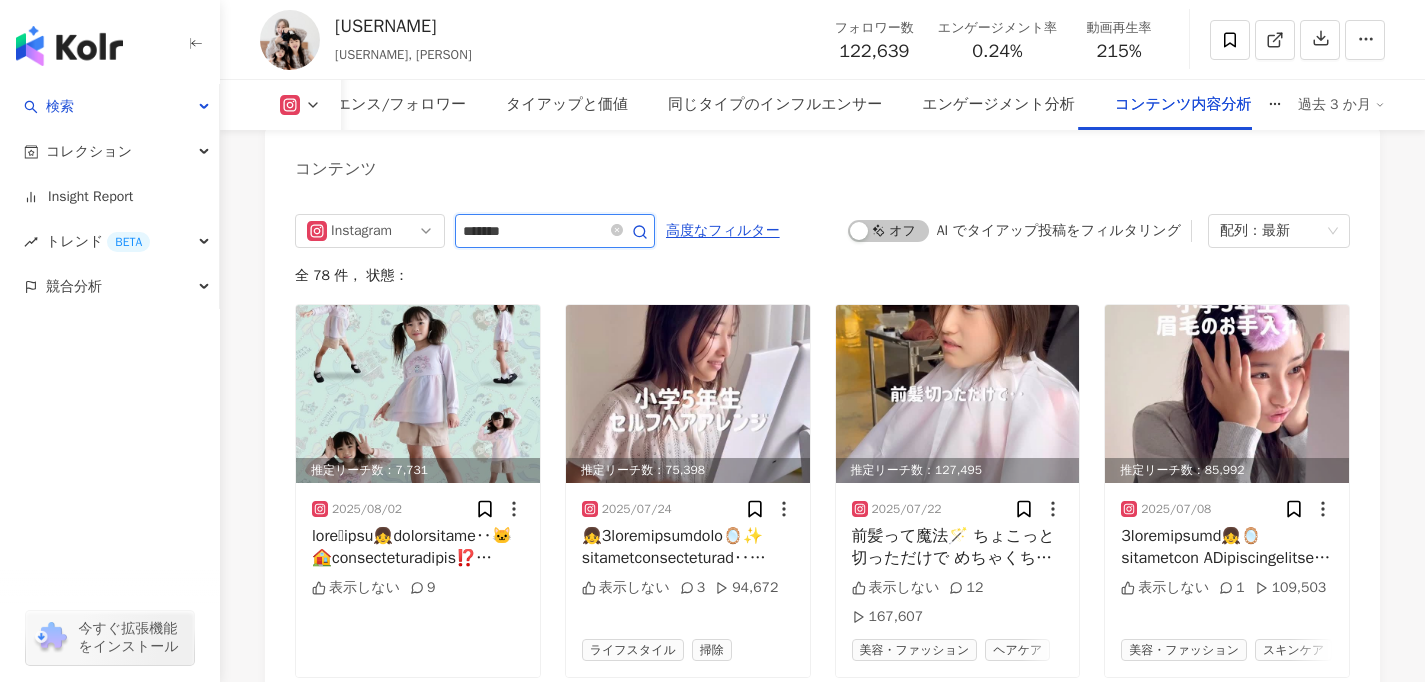 type on "*******" 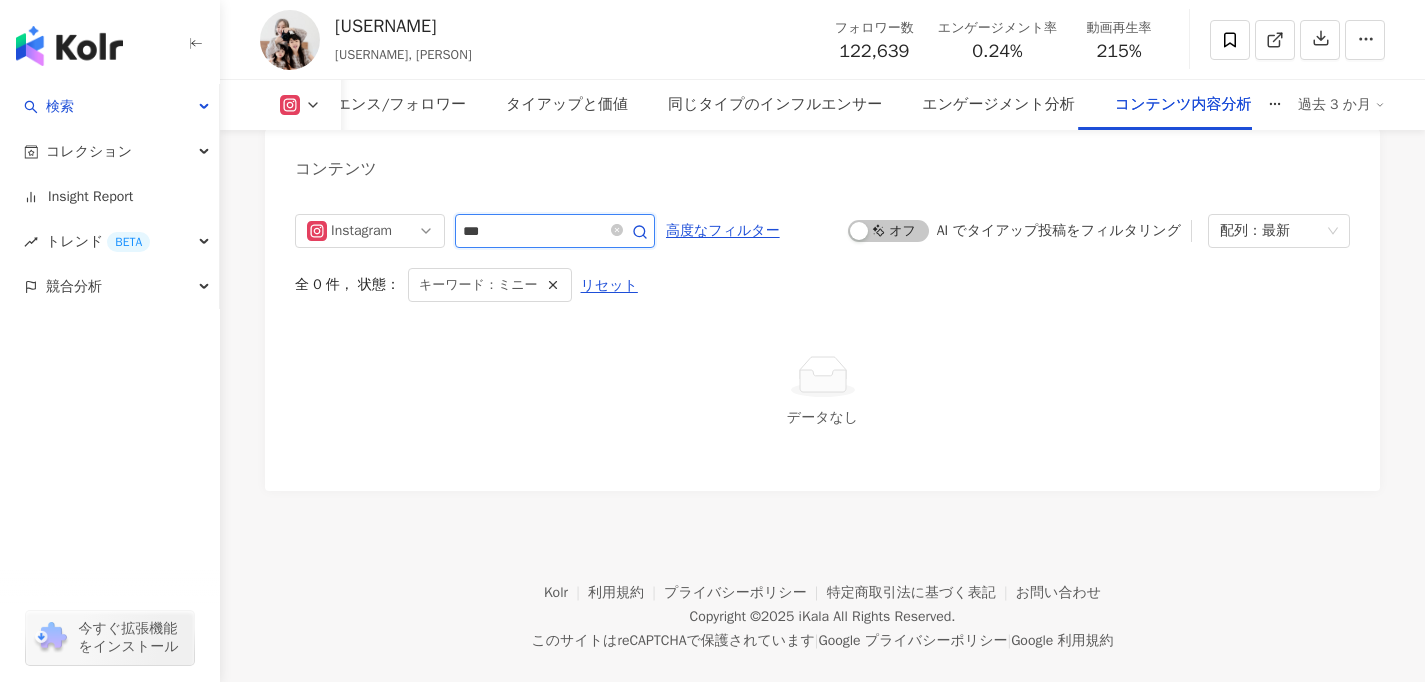 click on "***" at bounding box center [533, 231] 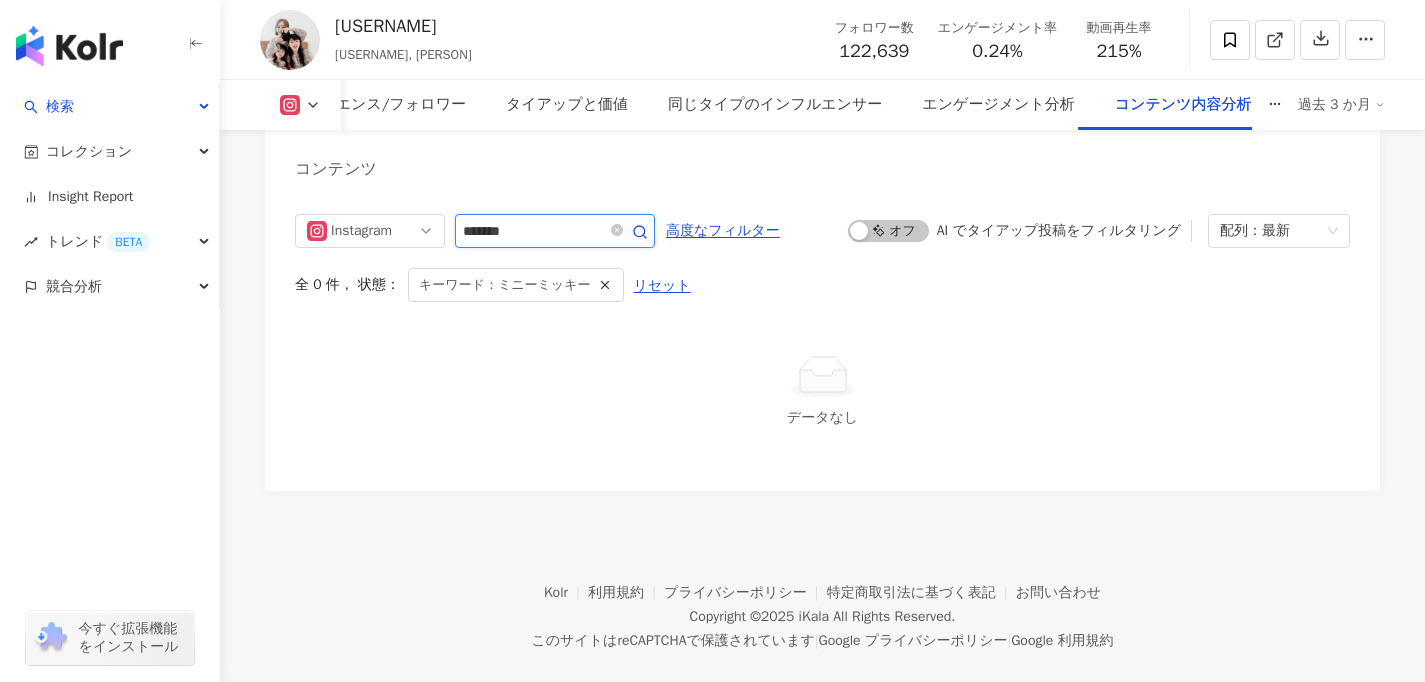 click on "*******" at bounding box center [533, 231] 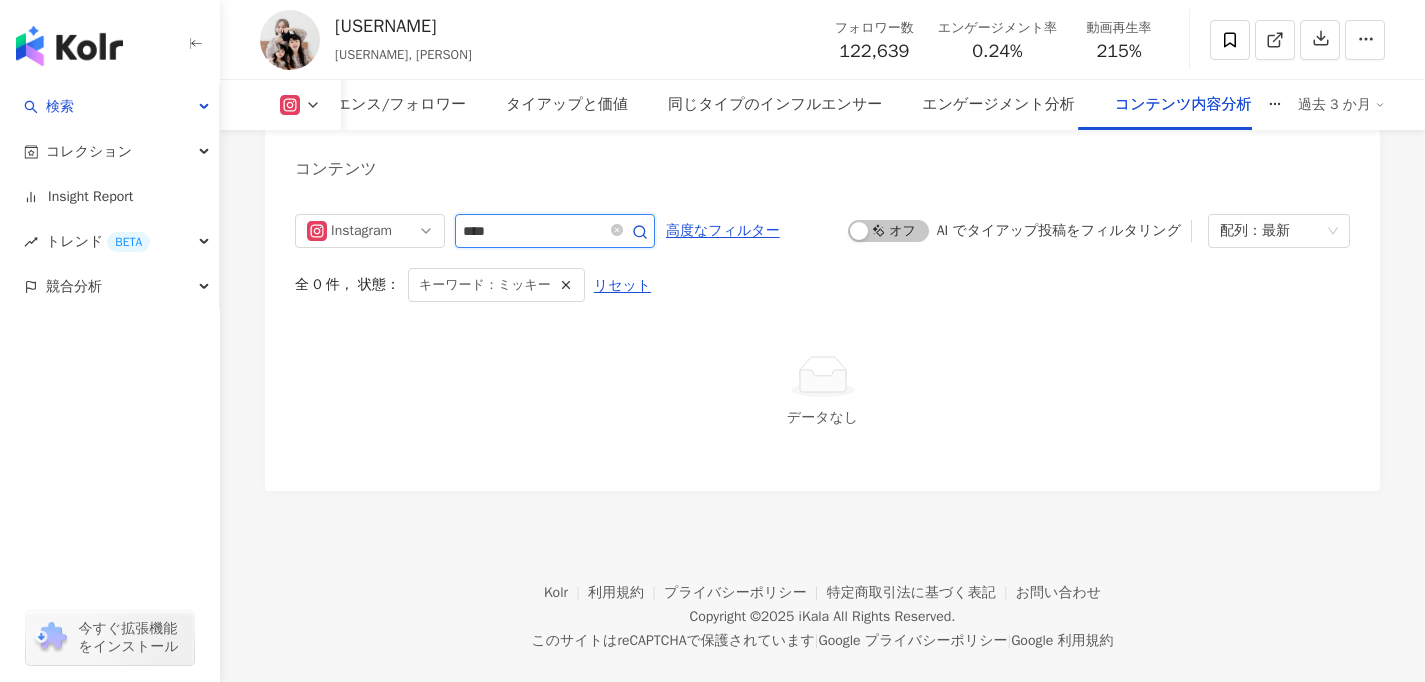 click on "****" at bounding box center (533, 231) 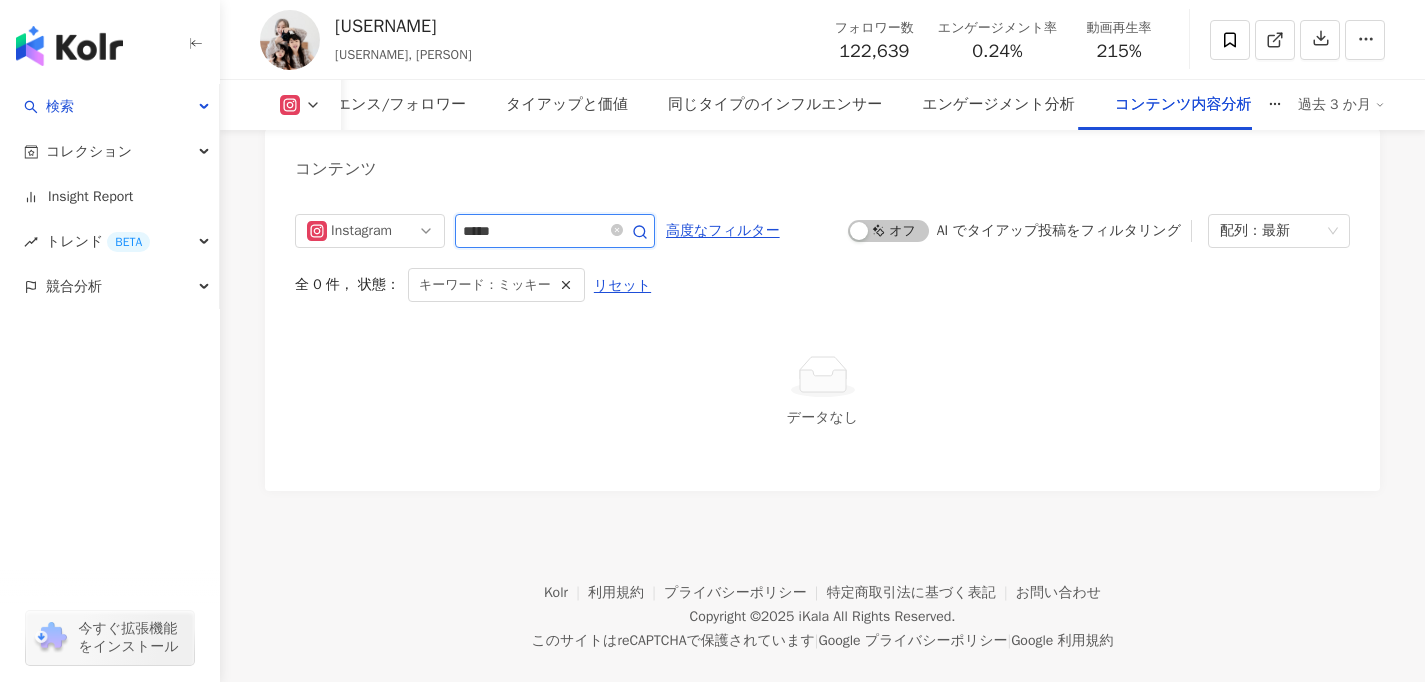 type on "****" 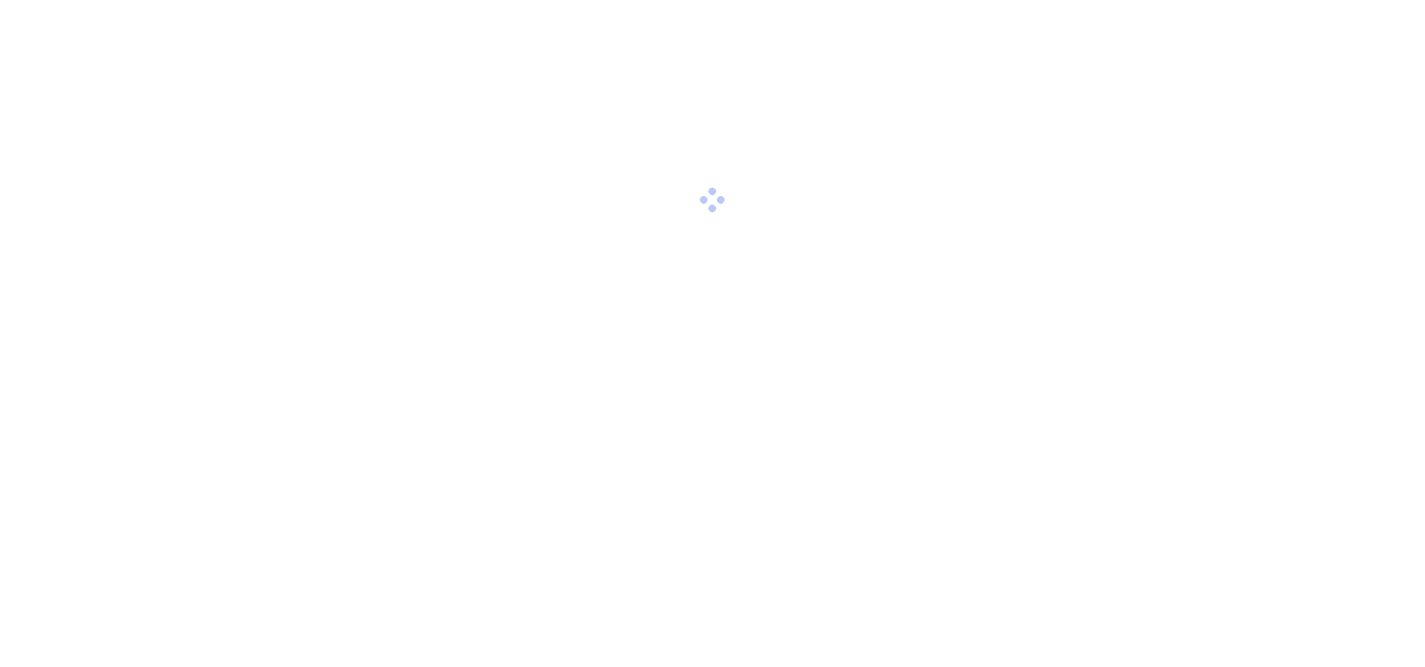 scroll, scrollTop: 0, scrollLeft: 0, axis: both 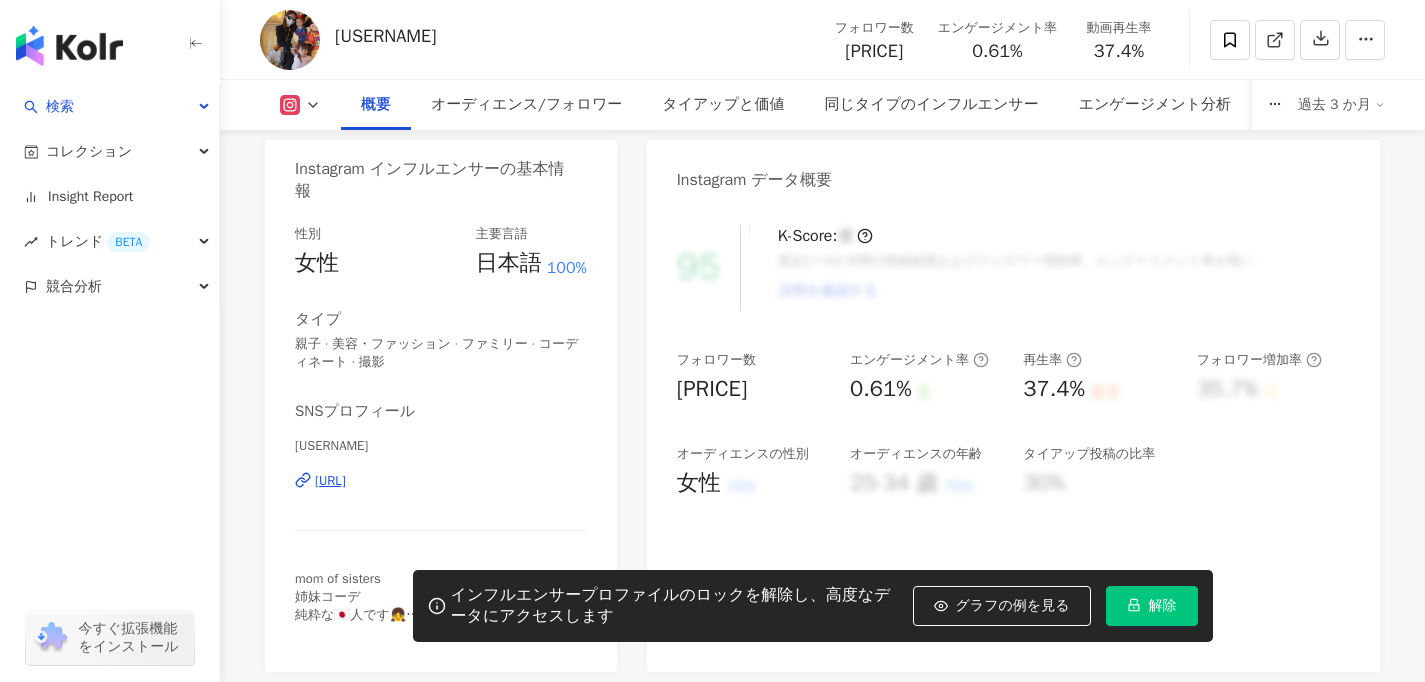 click on "解除" at bounding box center [1152, 606] 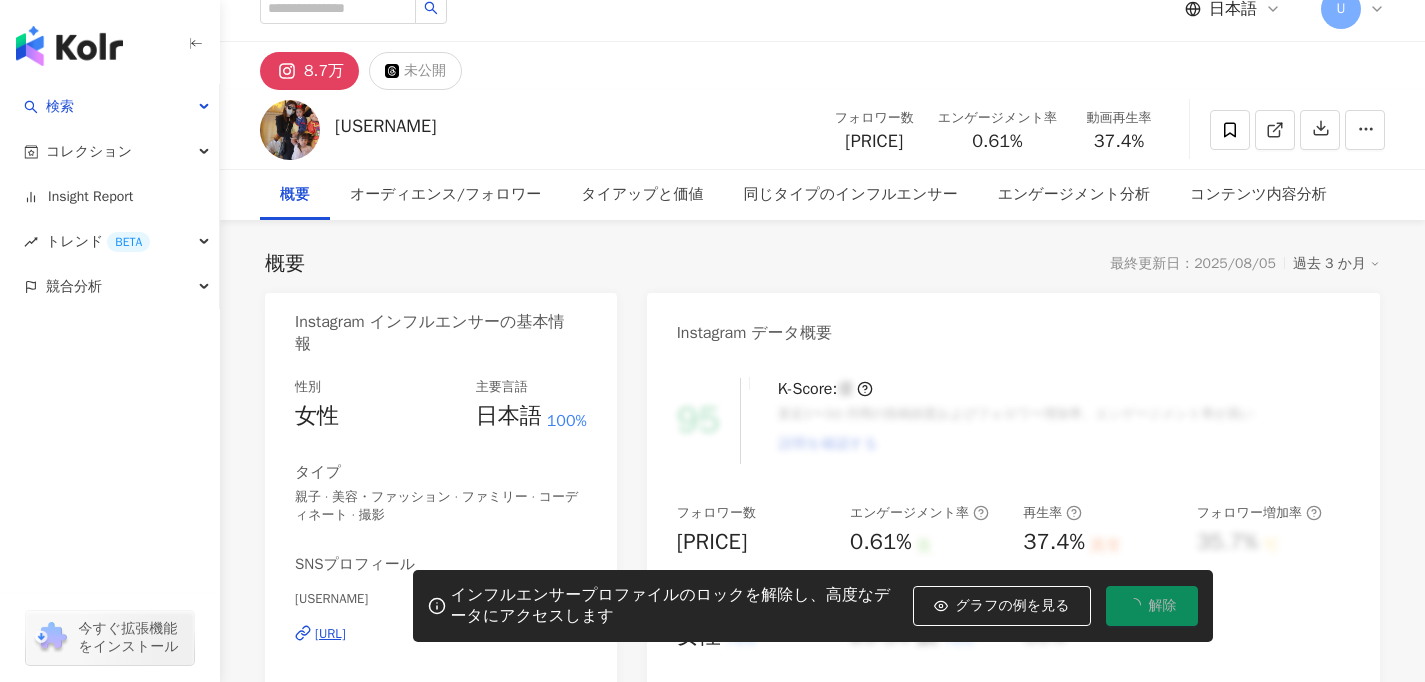 scroll, scrollTop: 0, scrollLeft: 0, axis: both 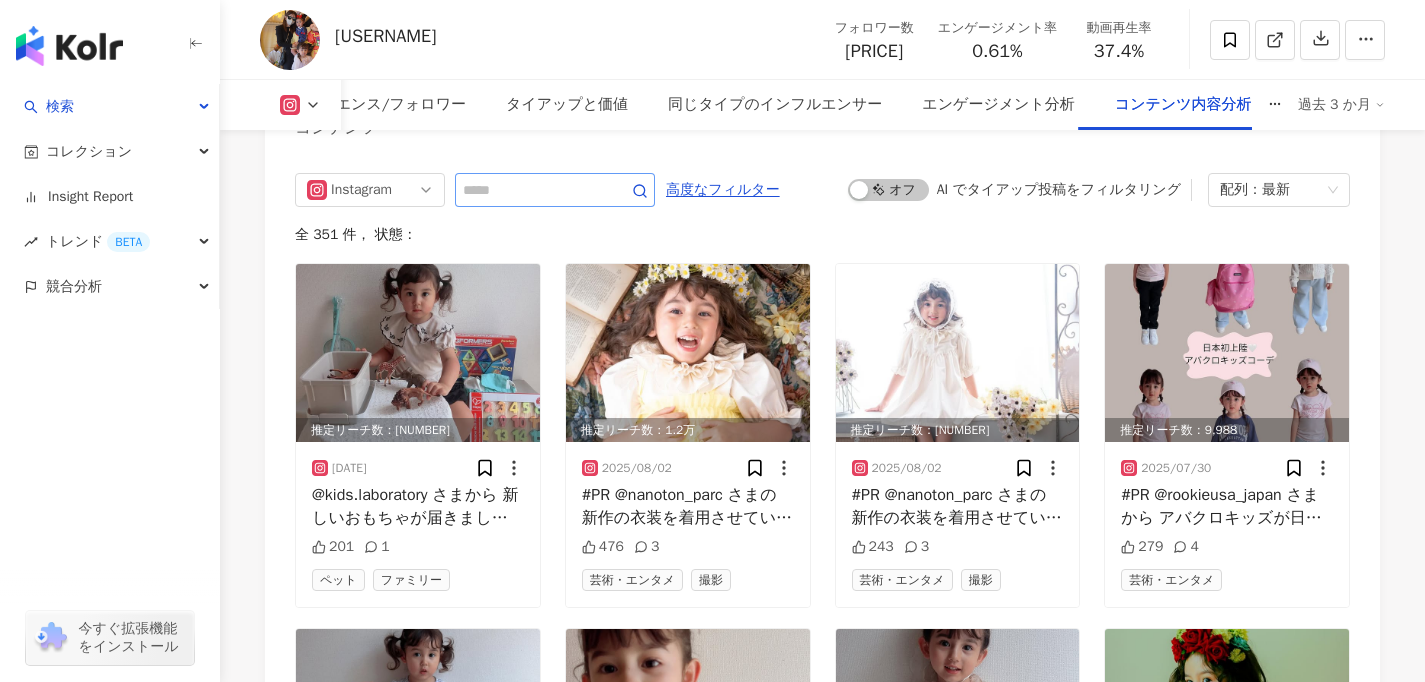 click at bounding box center [555, 190] 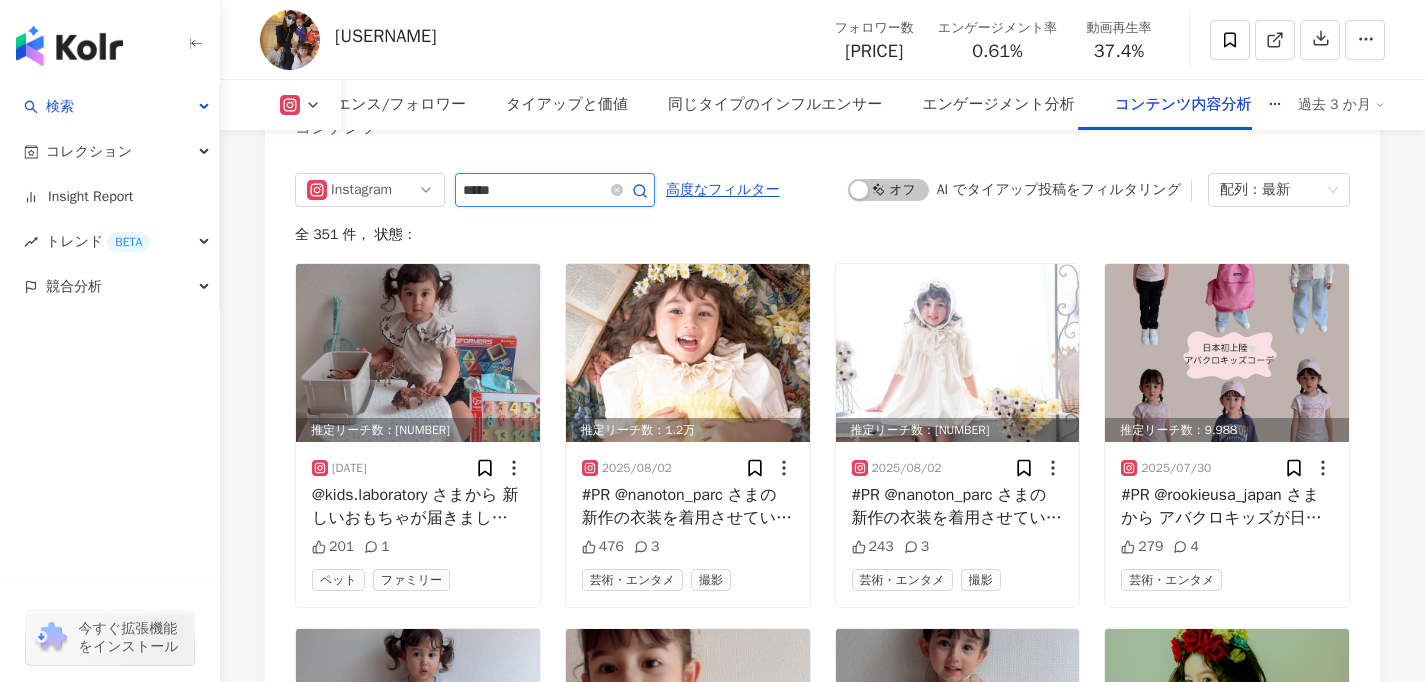 type on "*****" 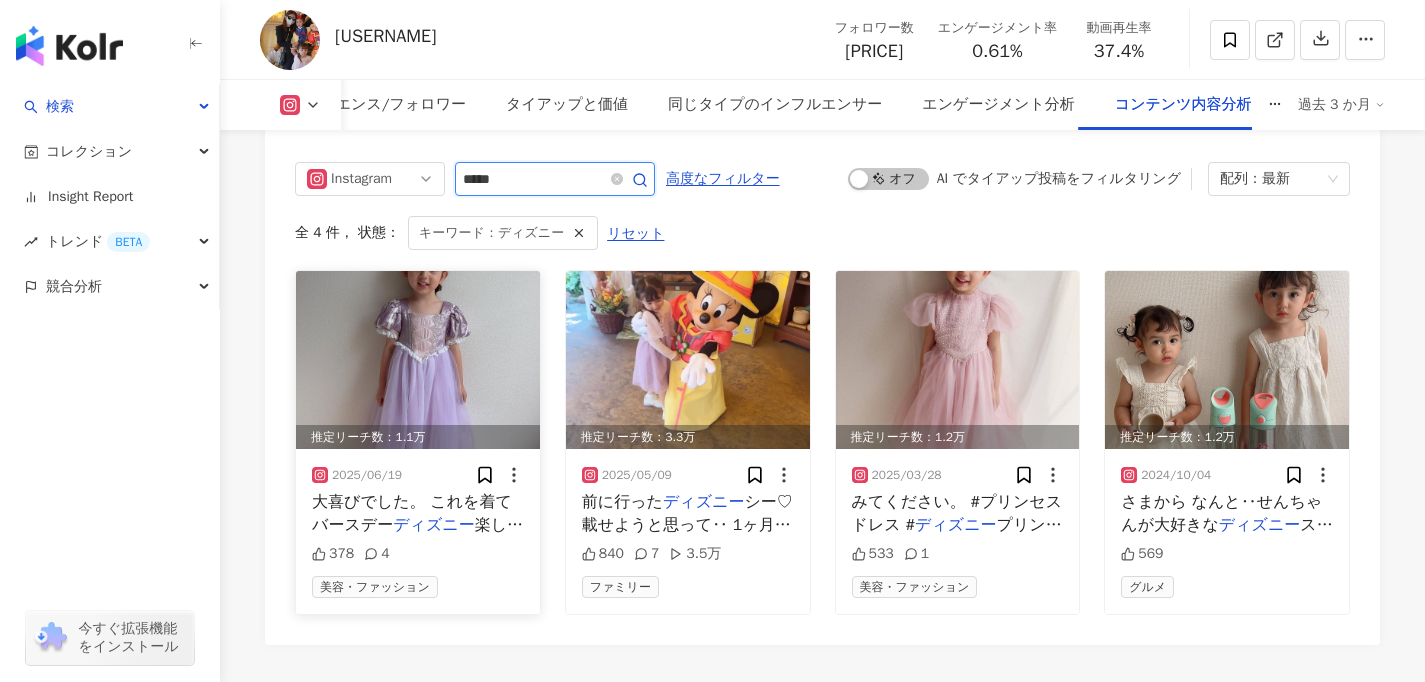 scroll, scrollTop: 6316, scrollLeft: 0, axis: vertical 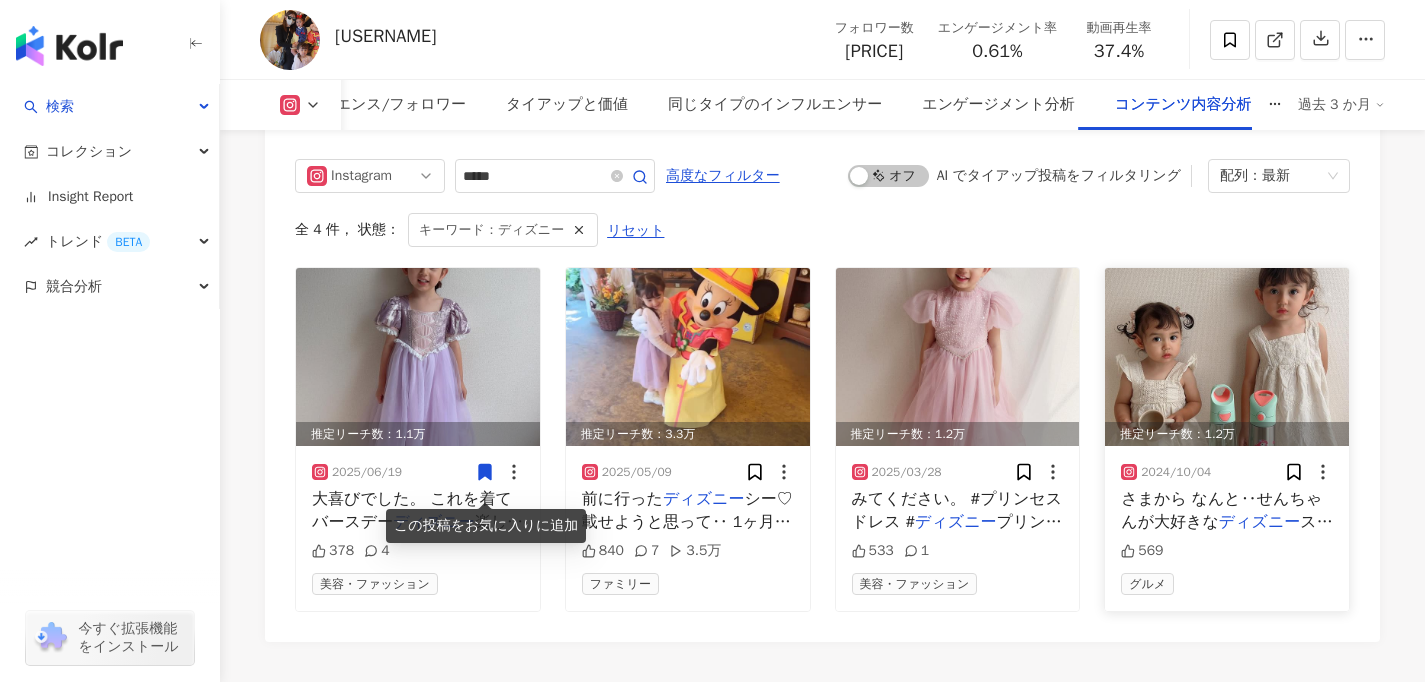 click on "さまから
なんと‥せんちゃんが大好きな
ディズニー ステンレスボトルがあるの知って" at bounding box center [1227, 510] 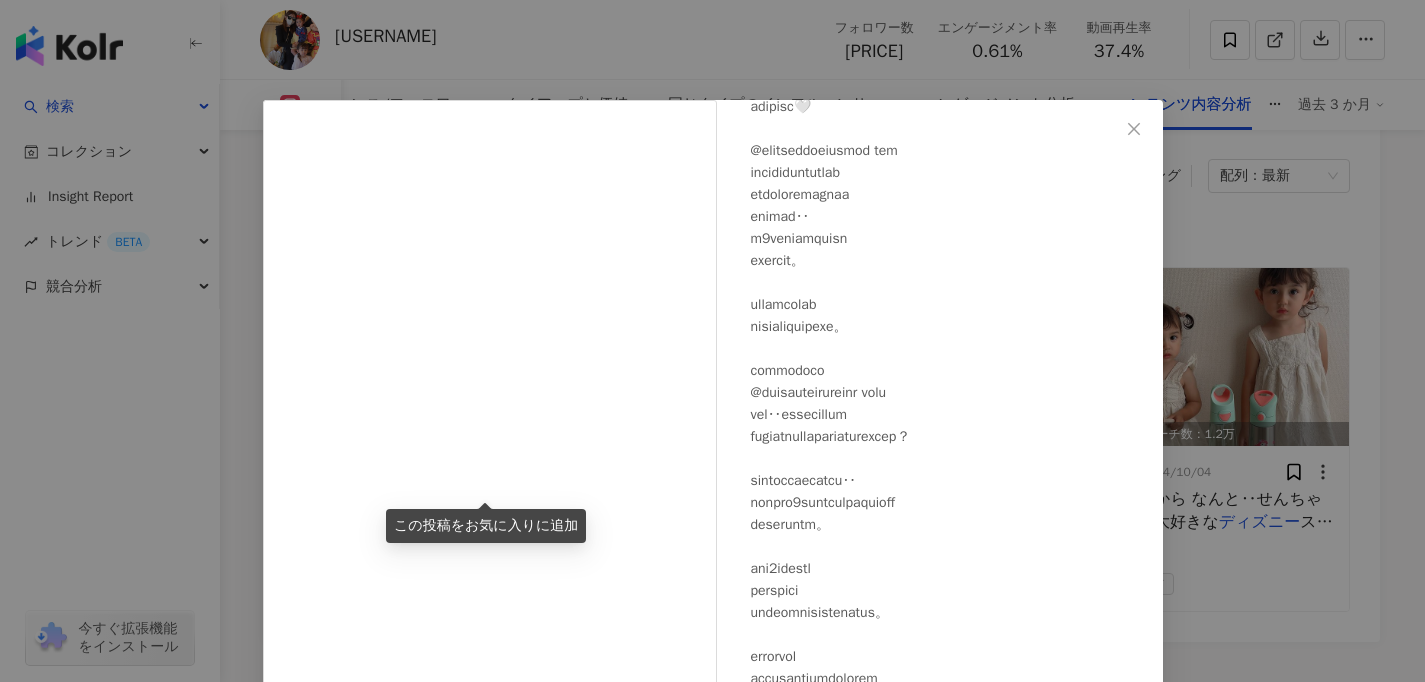 scroll, scrollTop: 257, scrollLeft: 0, axis: vertical 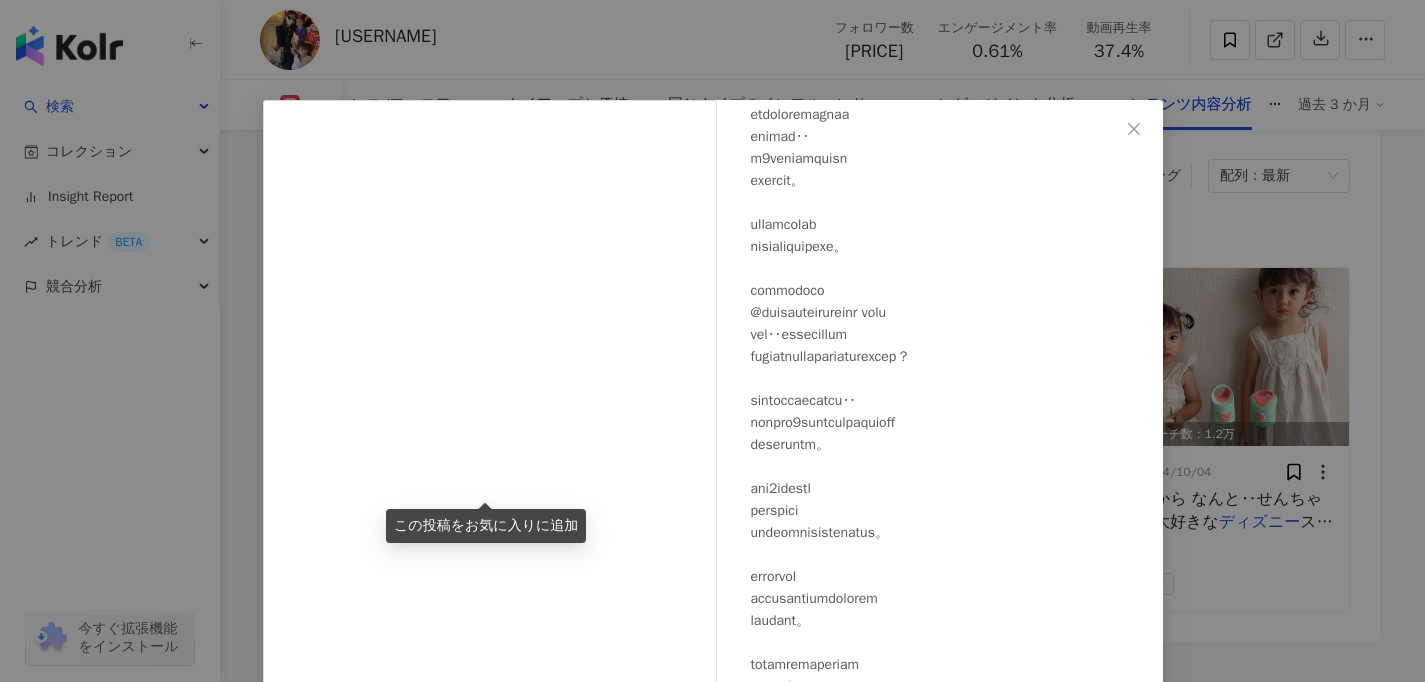 click on "sen♡ 2024/10/04 569 元の投稿を表示" at bounding box center (712, 341) 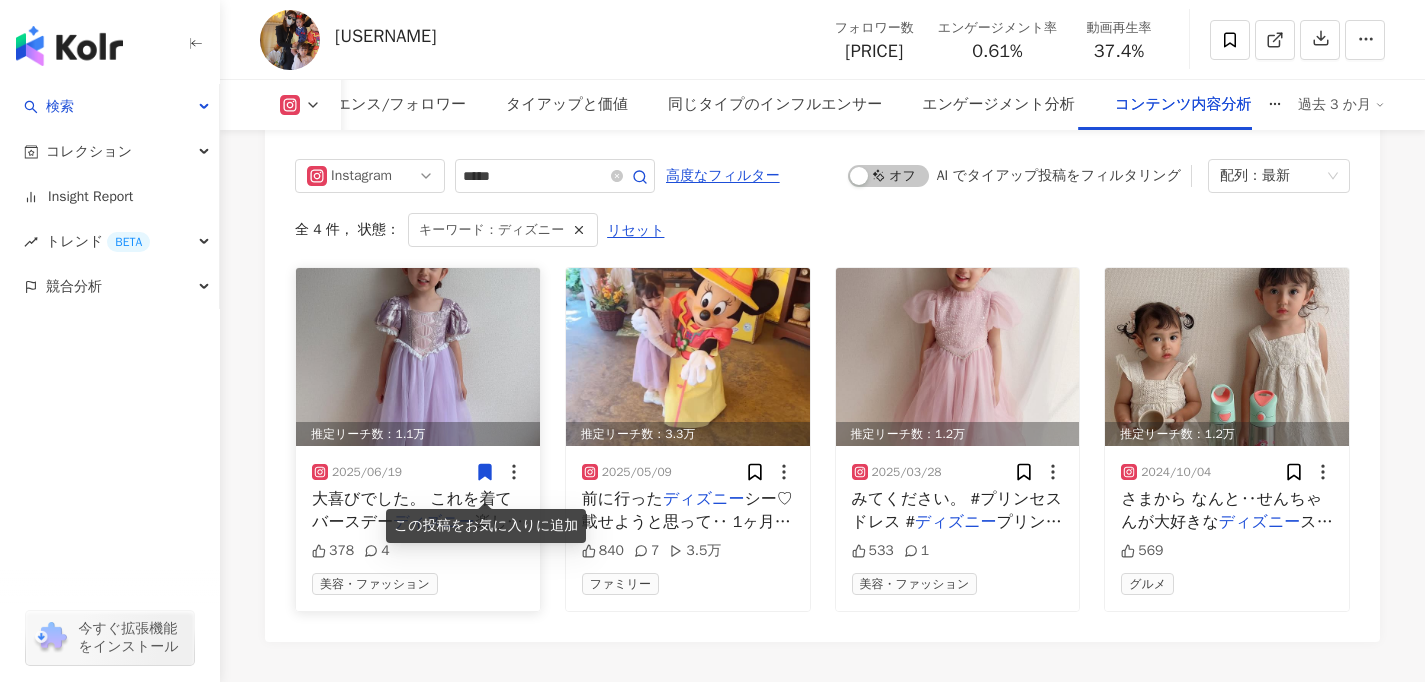 click at bounding box center (418, 357) 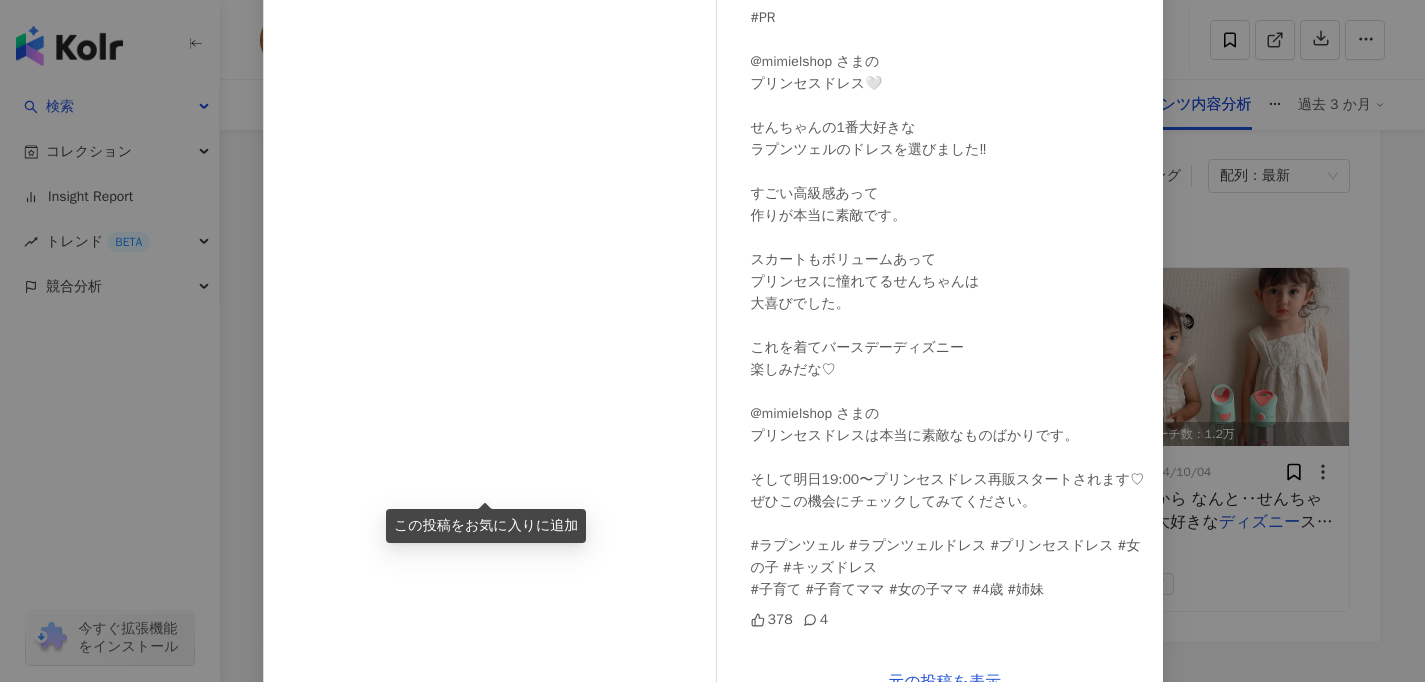 scroll, scrollTop: 253, scrollLeft: 0, axis: vertical 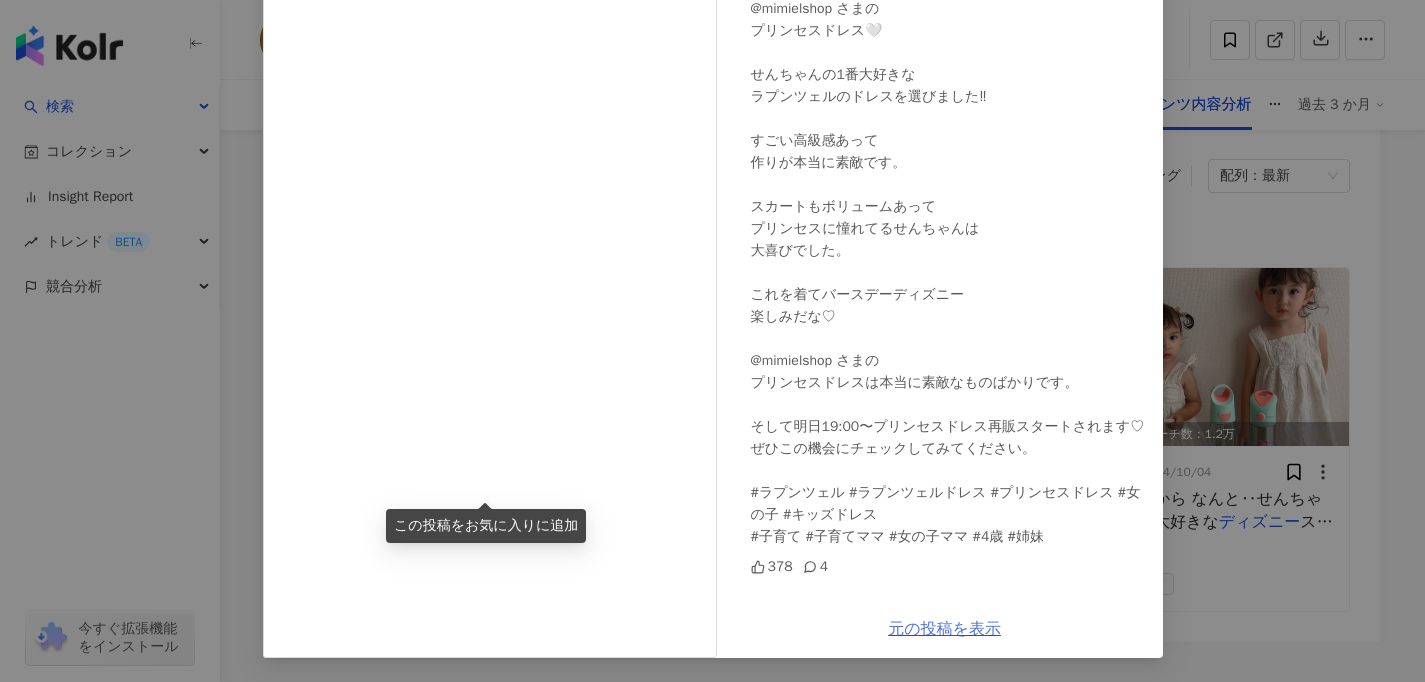 click on "元の投稿を表示" at bounding box center [944, 629] 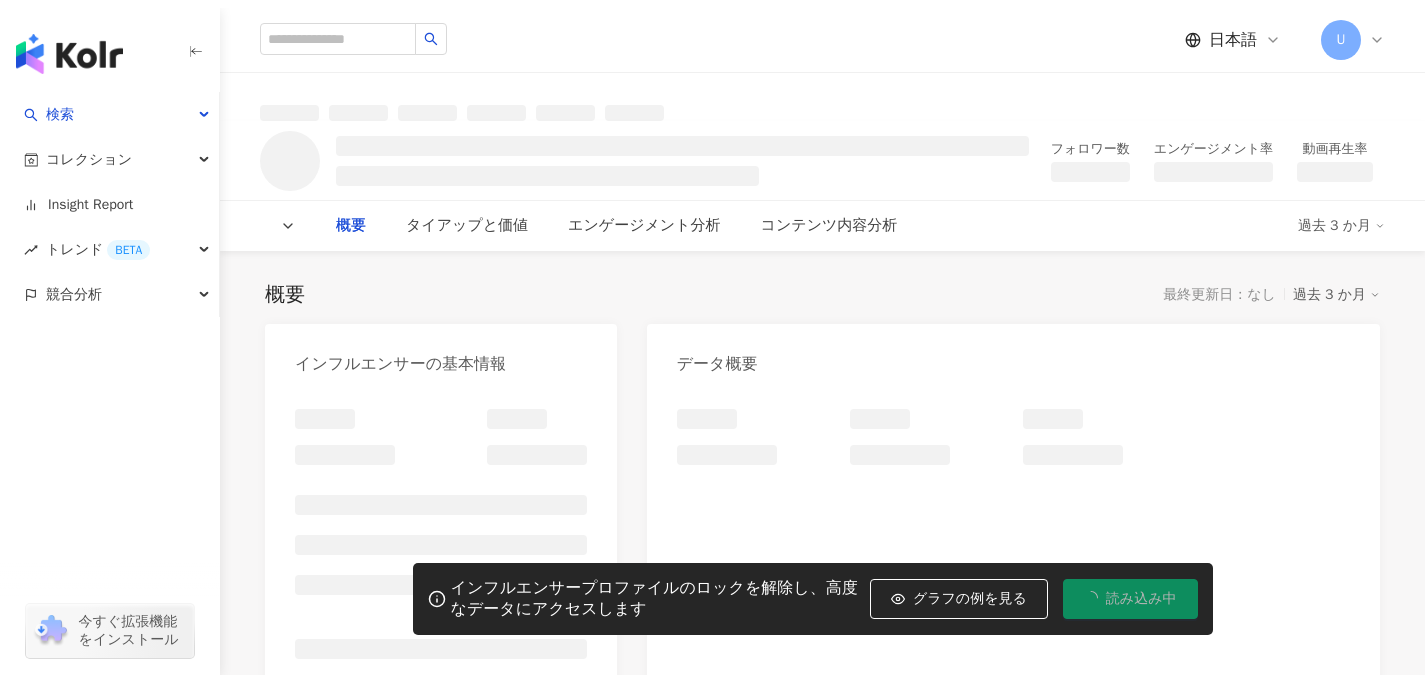 scroll, scrollTop: 0, scrollLeft: 0, axis: both 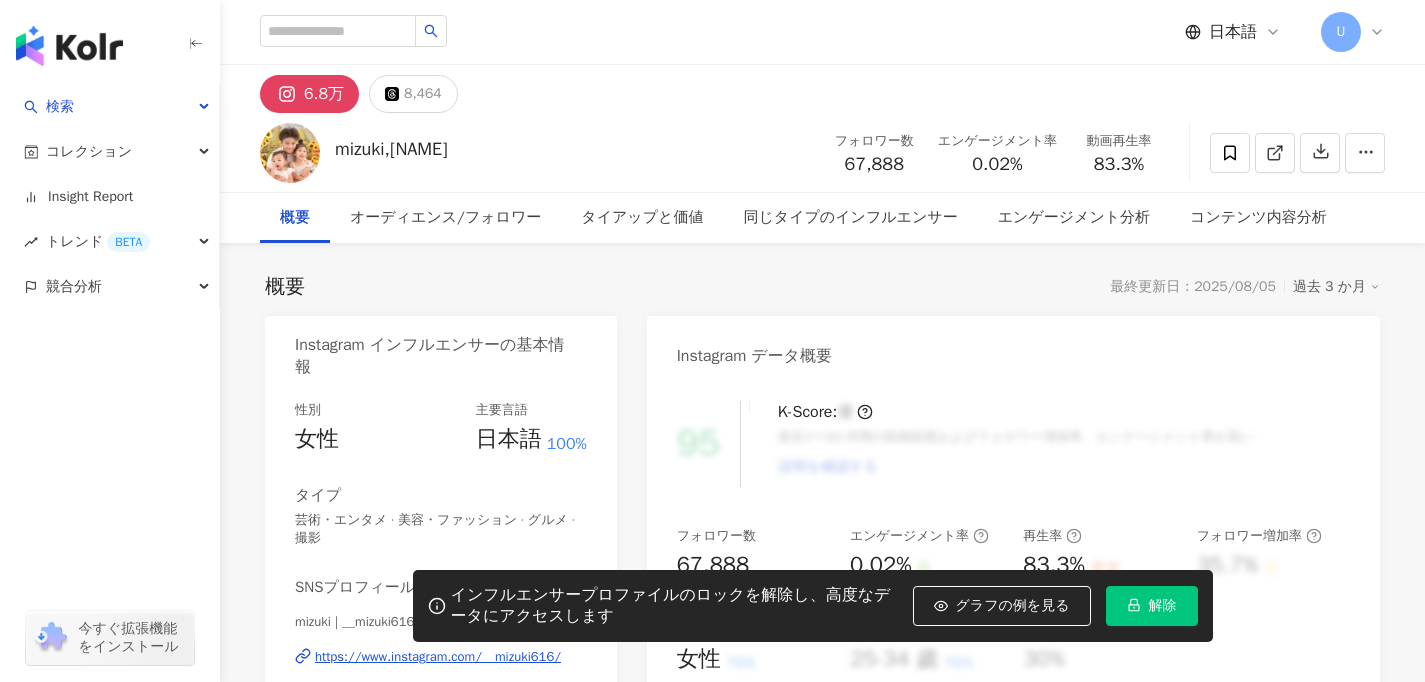 click on "解除" at bounding box center [1163, 606] 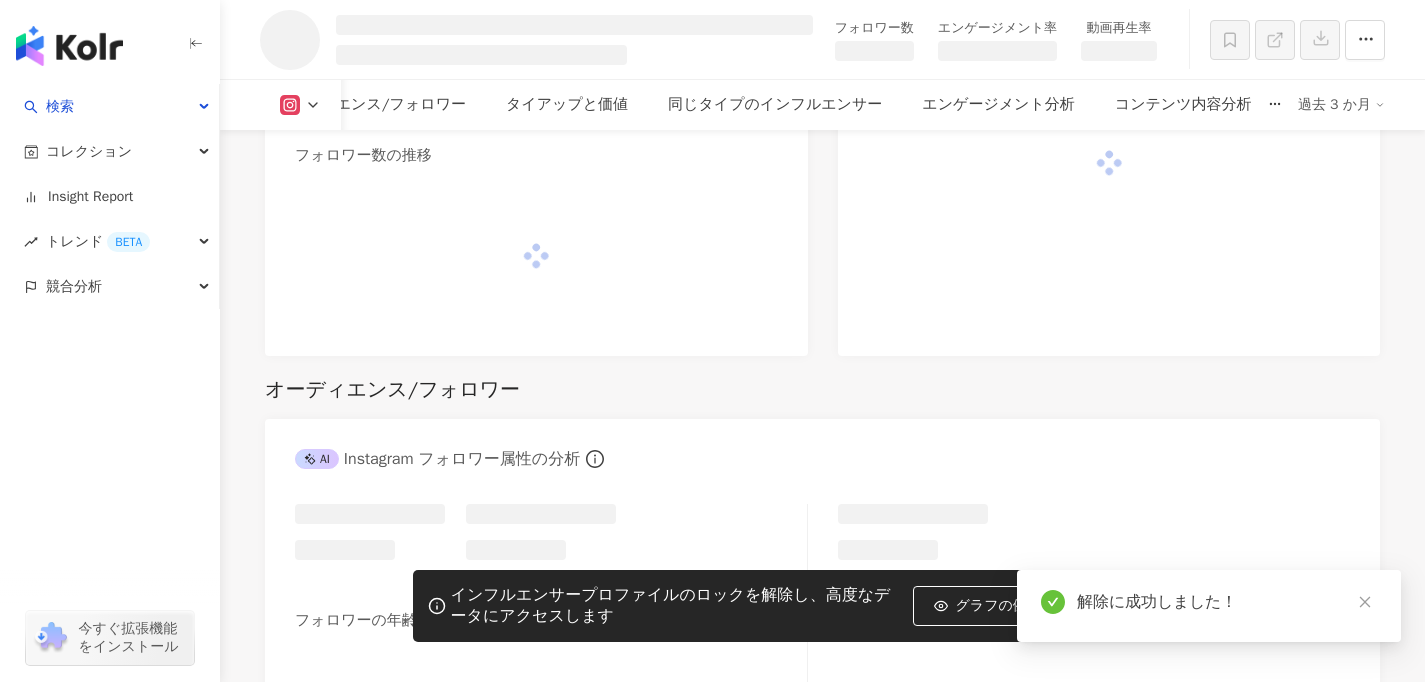 scroll, scrollTop: 1561, scrollLeft: 0, axis: vertical 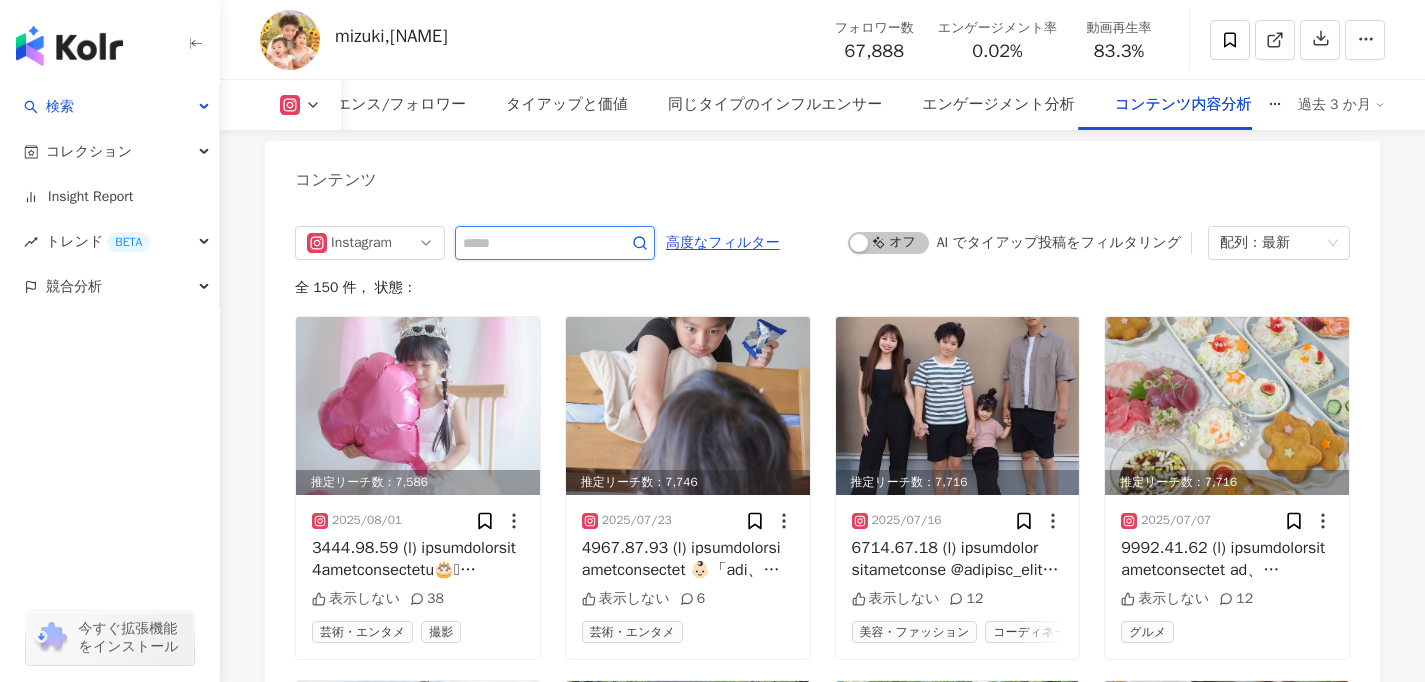 click at bounding box center (555, 243) 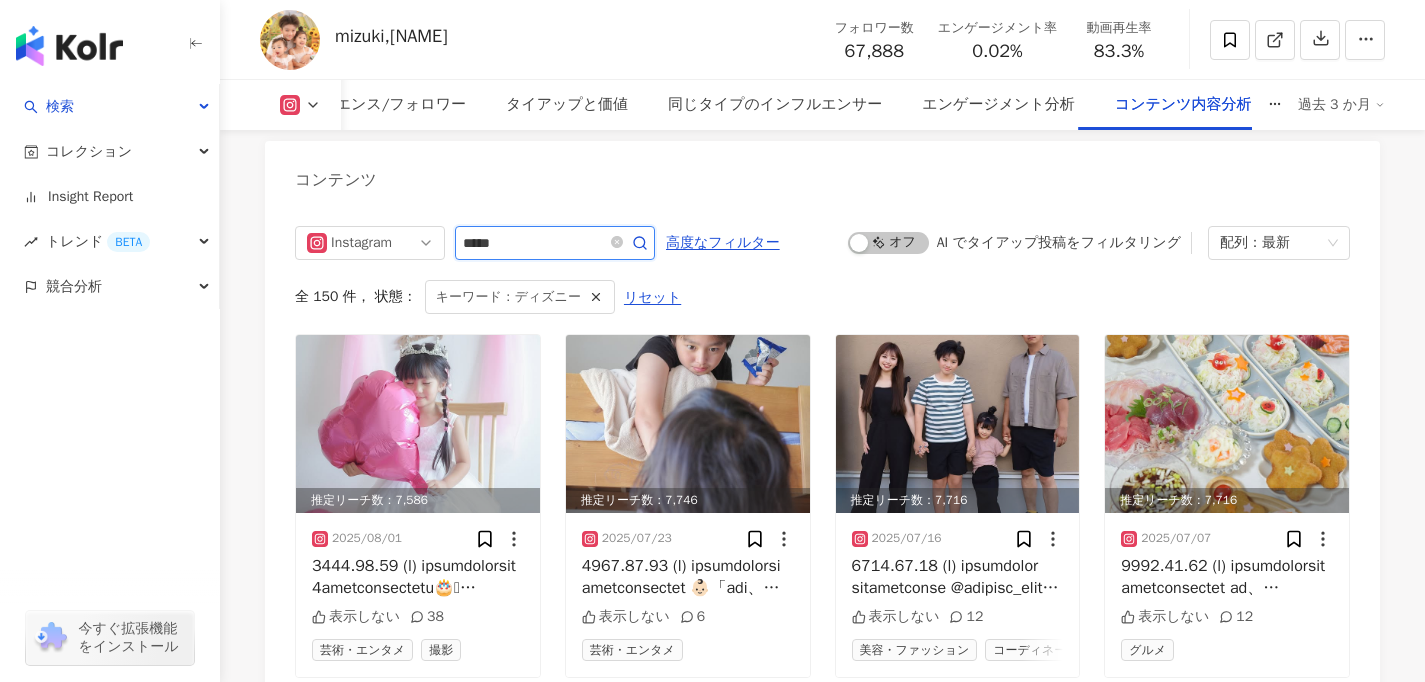 scroll, scrollTop: 6250, scrollLeft: 0, axis: vertical 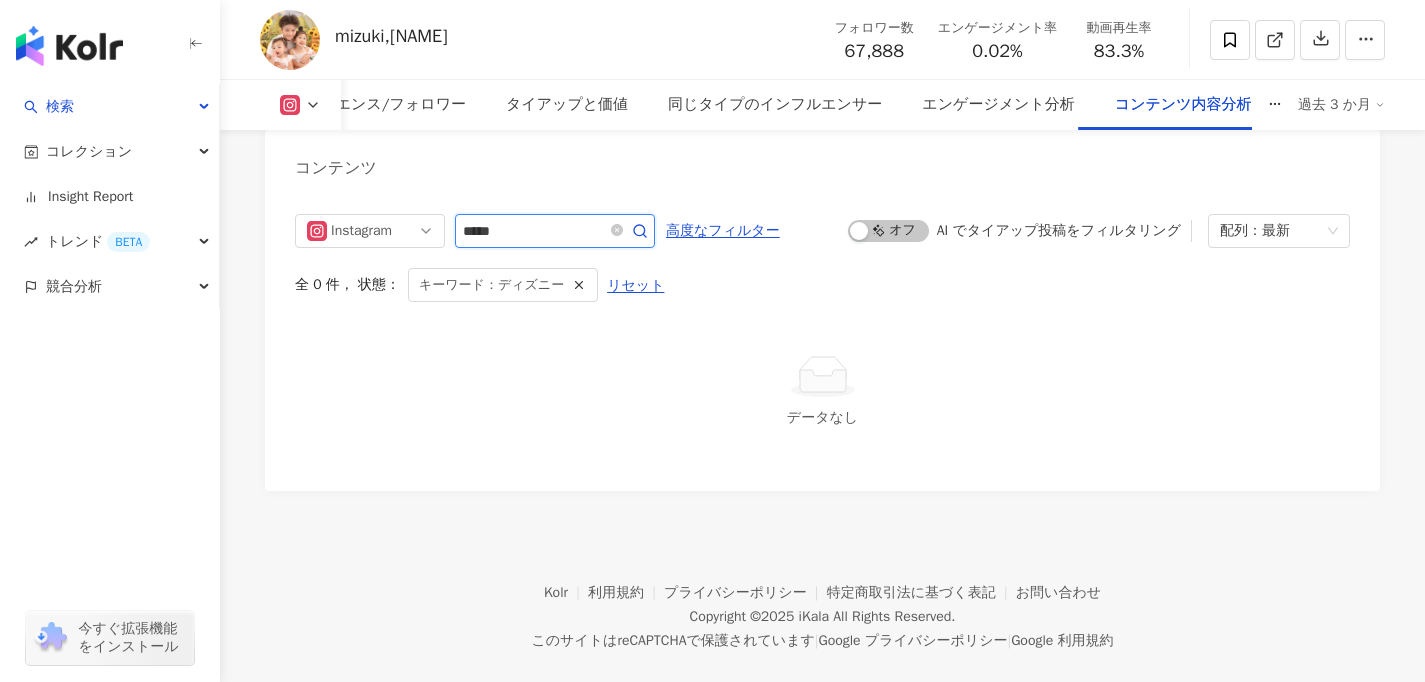 click on "*****" at bounding box center [533, 231] 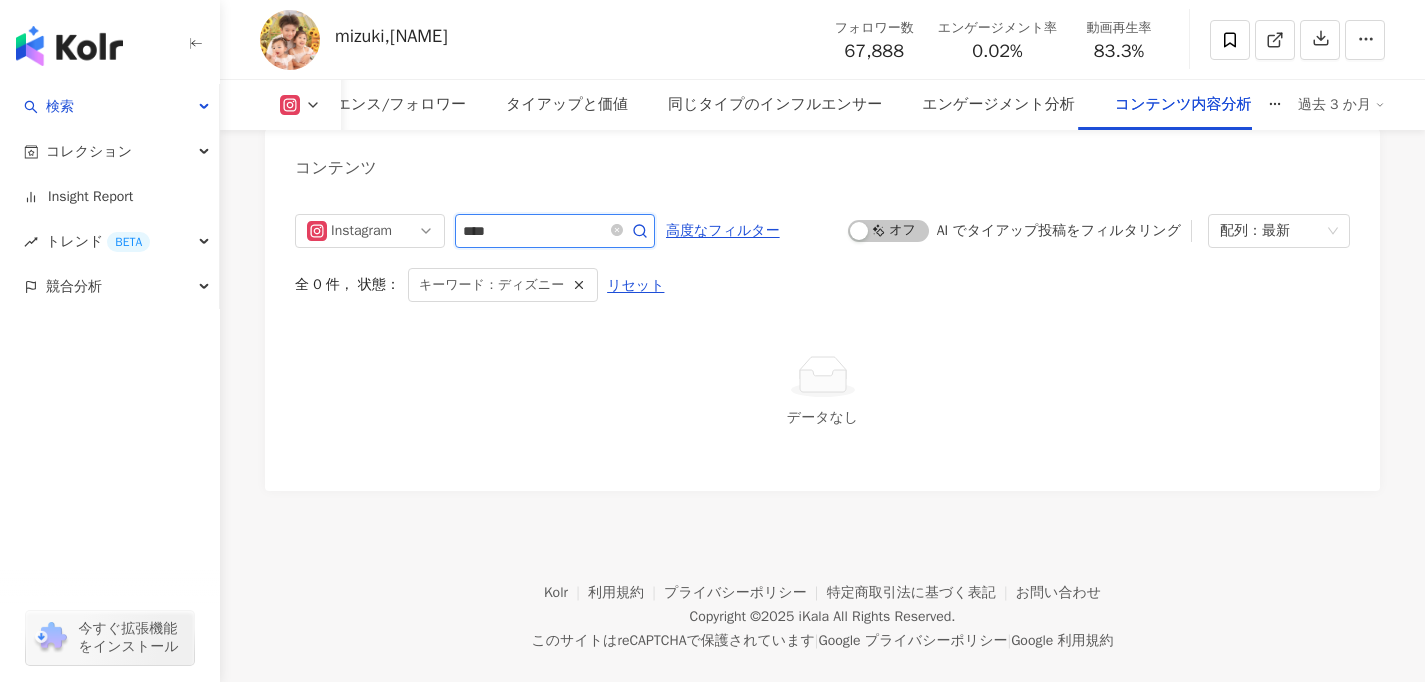 type on "****" 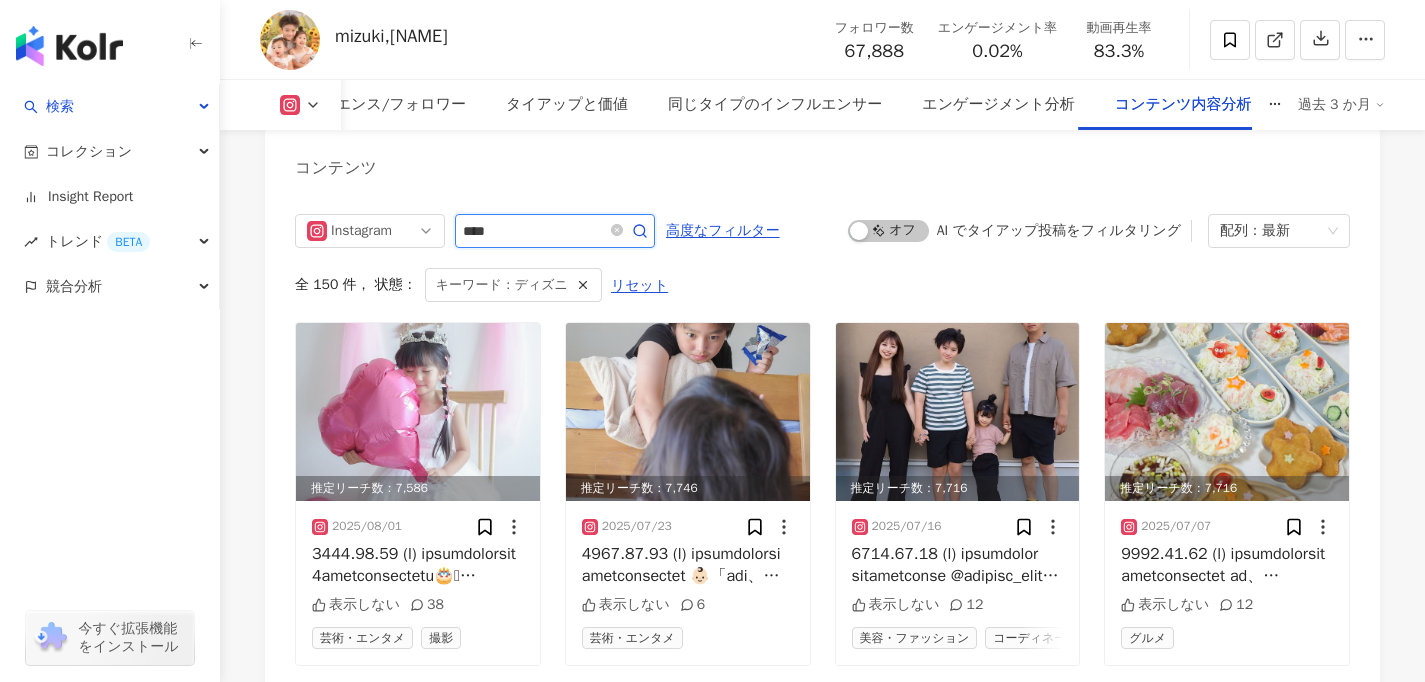 click on "****" at bounding box center [533, 231] 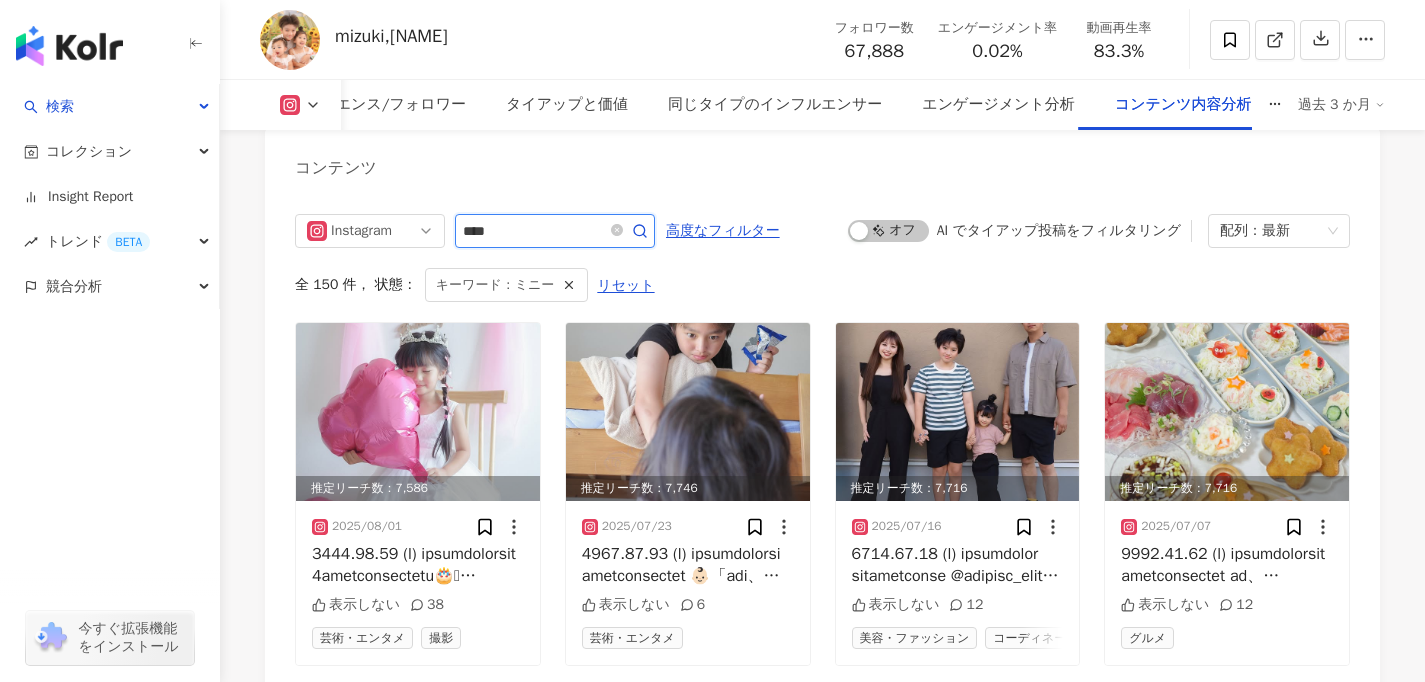 type on "***" 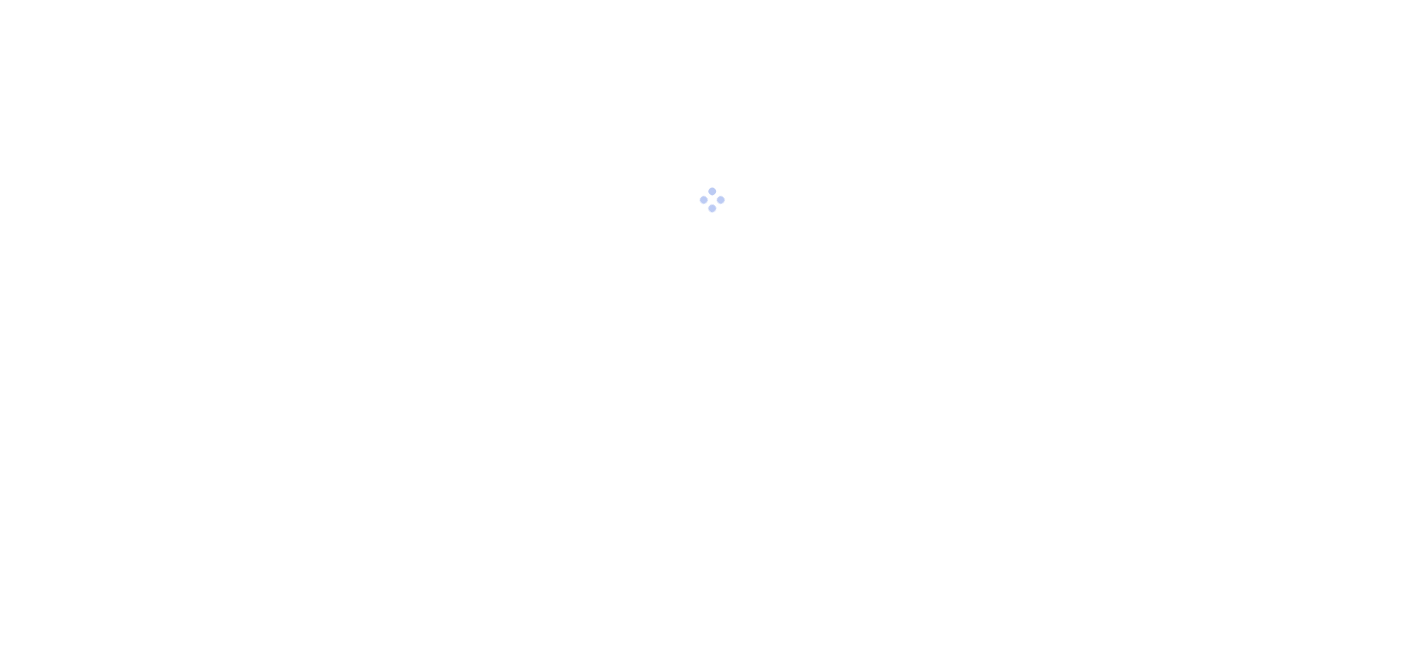 scroll, scrollTop: 0, scrollLeft: 0, axis: both 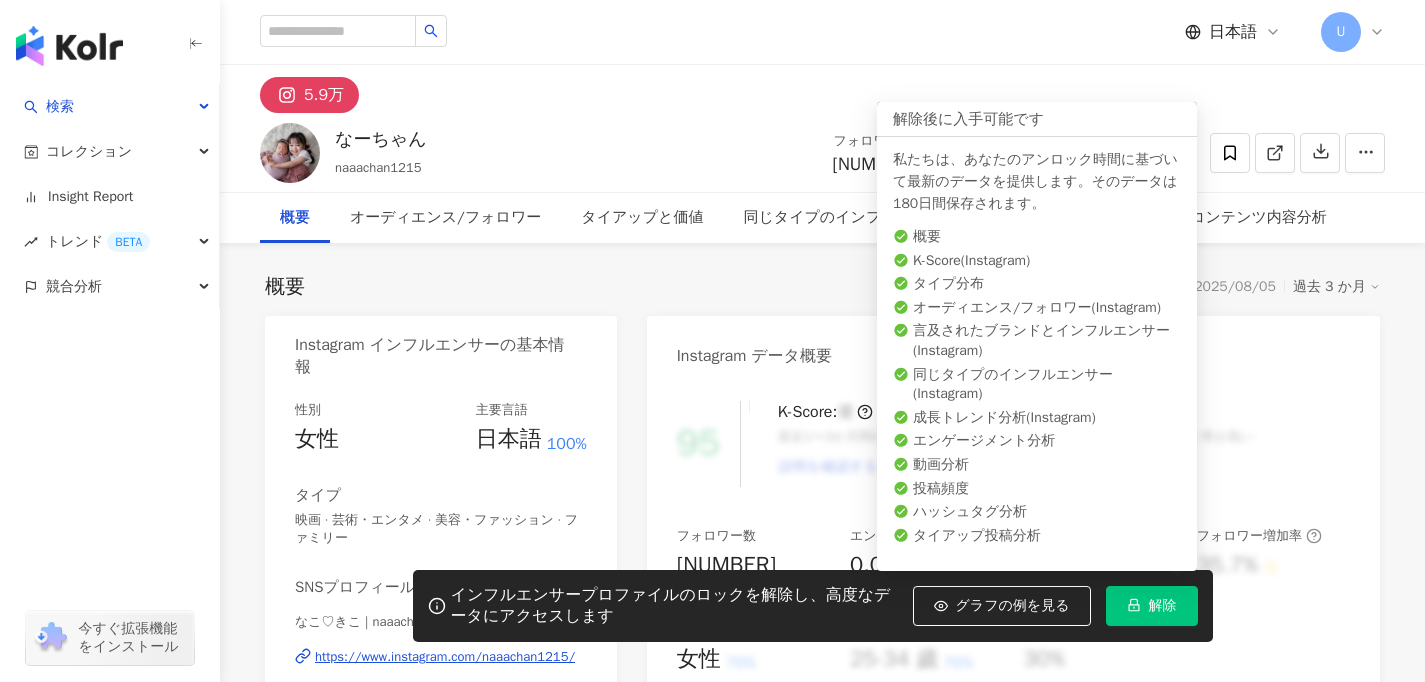 click on "解除" at bounding box center [1163, 606] 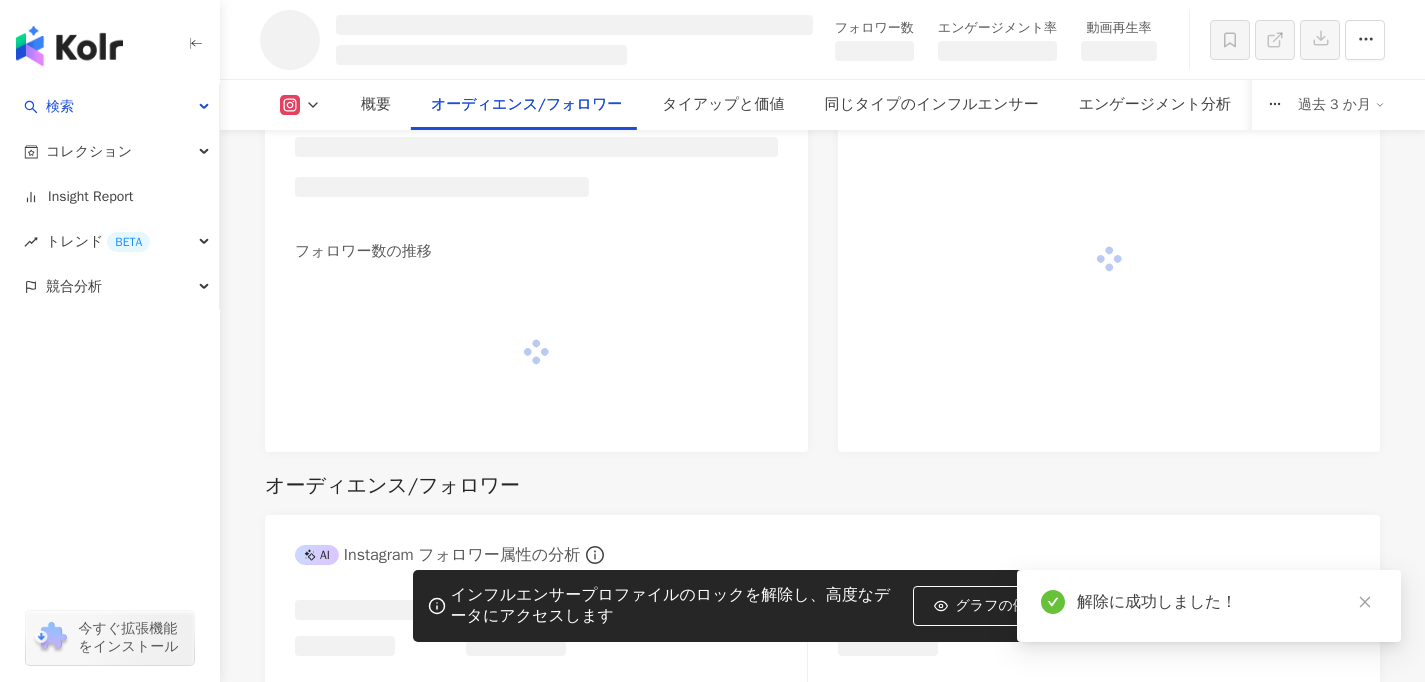 scroll, scrollTop: 1476, scrollLeft: 0, axis: vertical 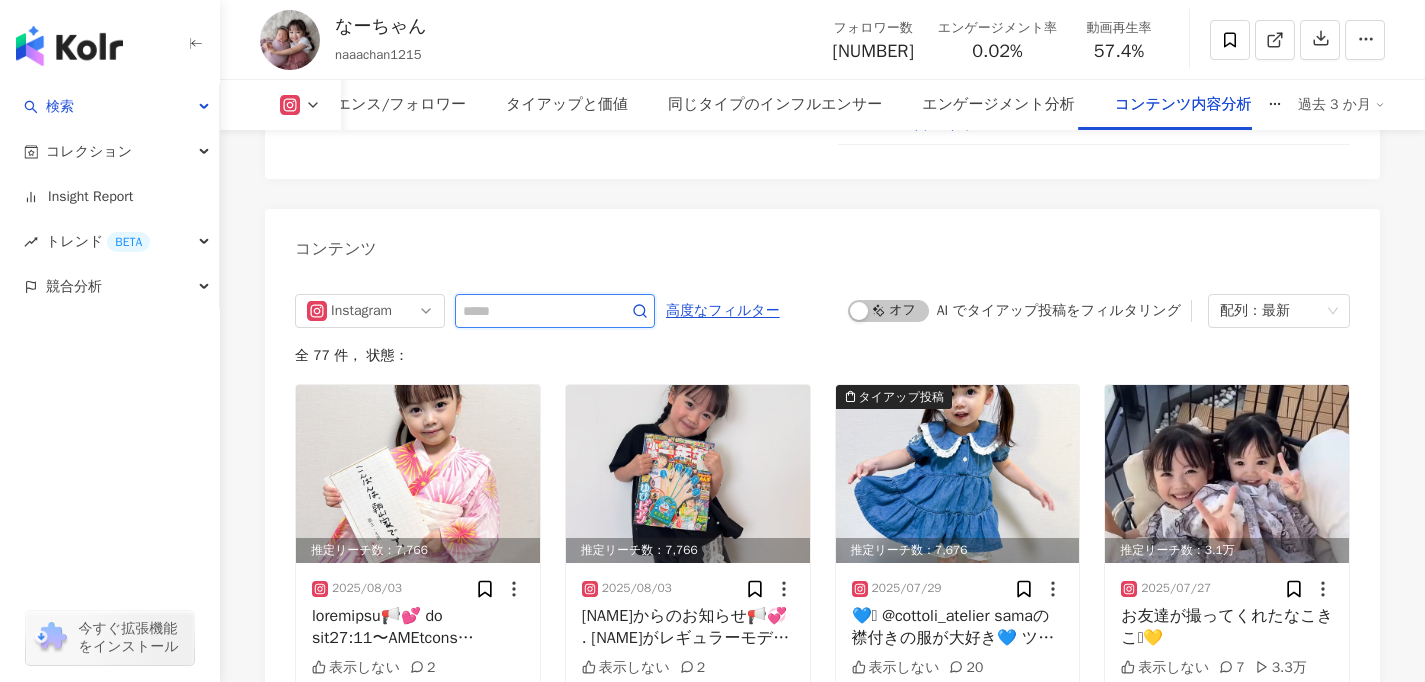 click at bounding box center [533, 311] 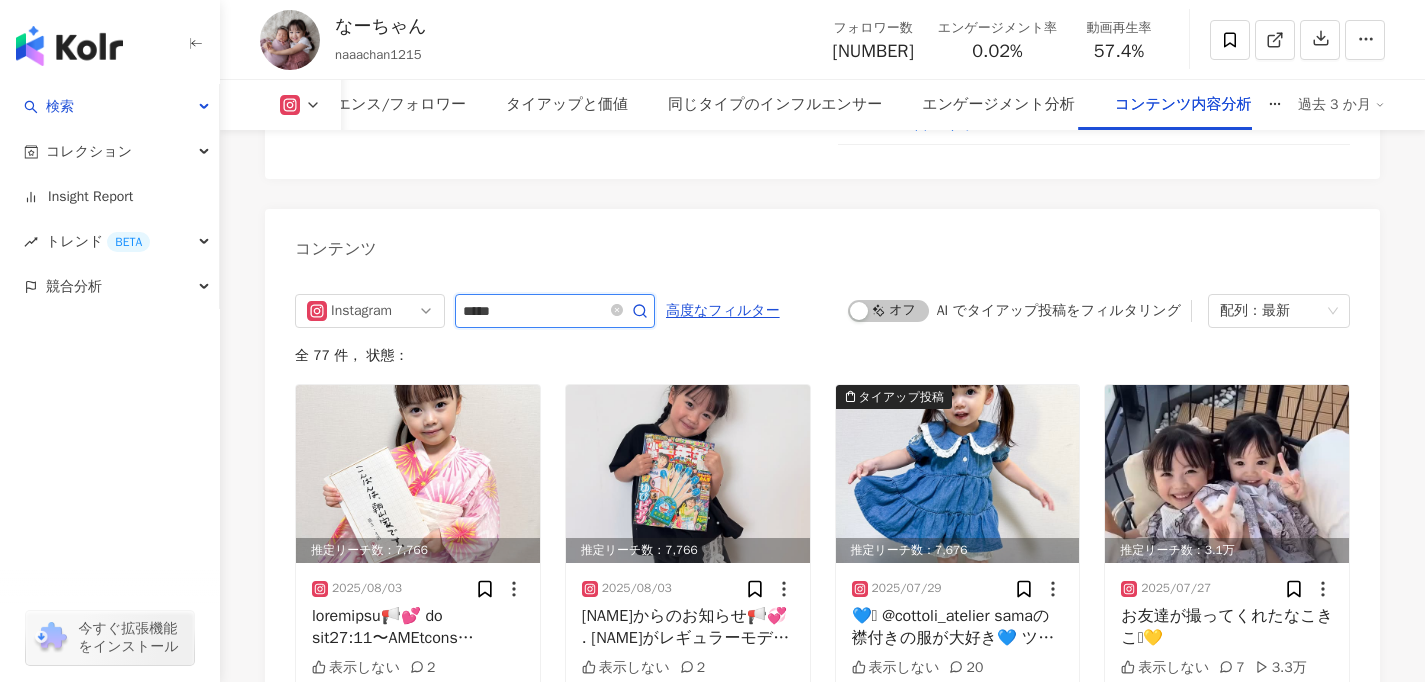 type on "*****" 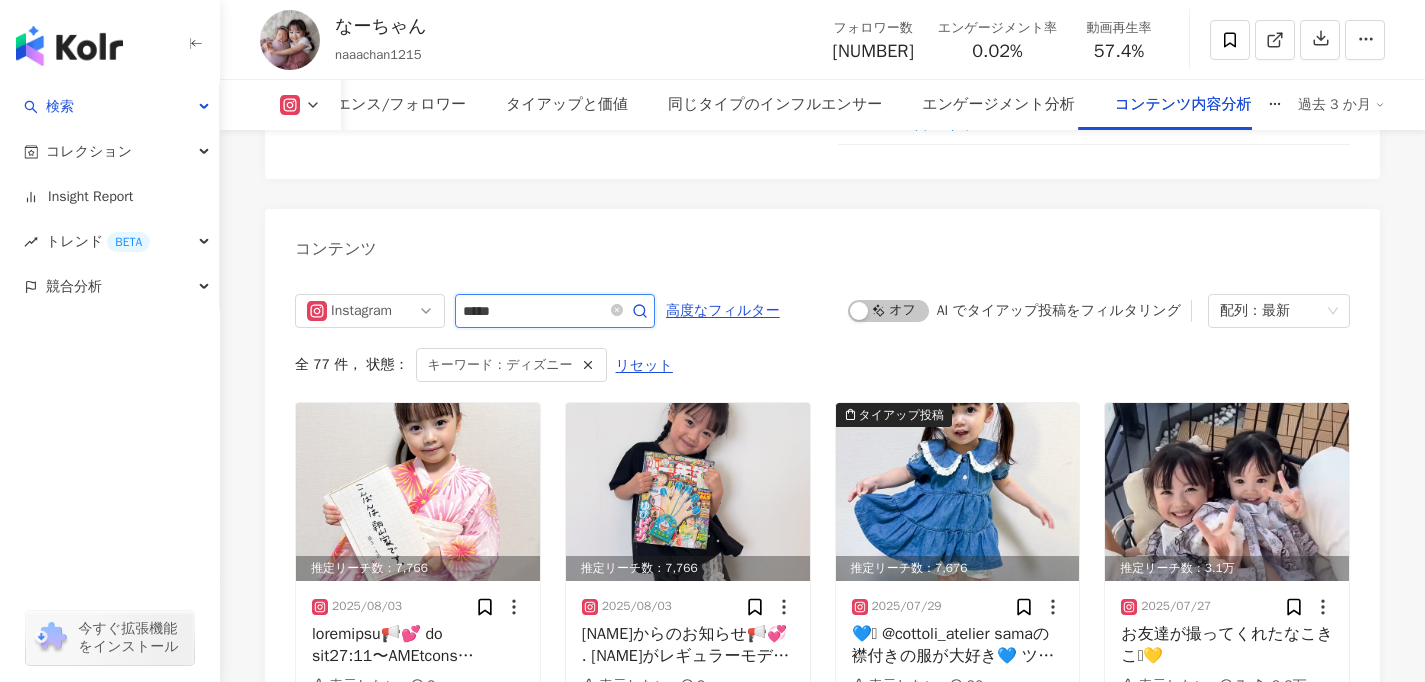 scroll, scrollTop: 6281, scrollLeft: 0, axis: vertical 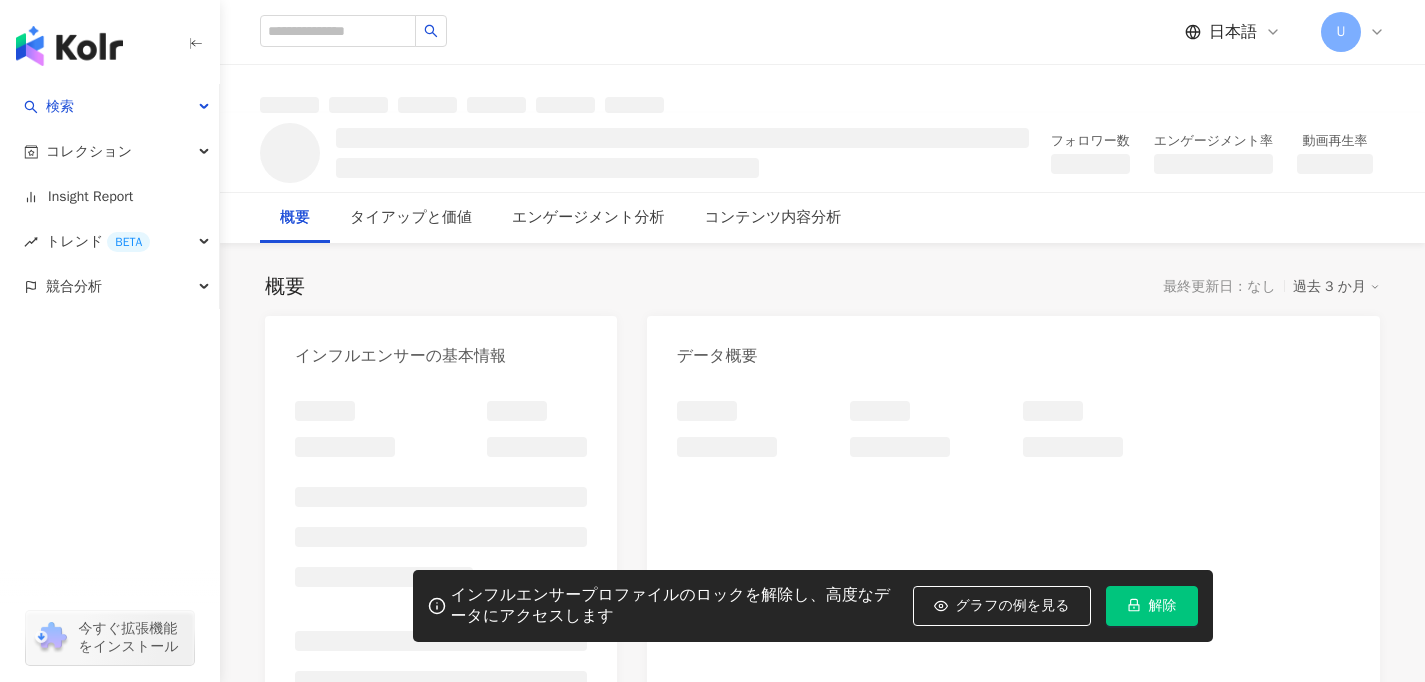 click on "解除" at bounding box center [1163, 606] 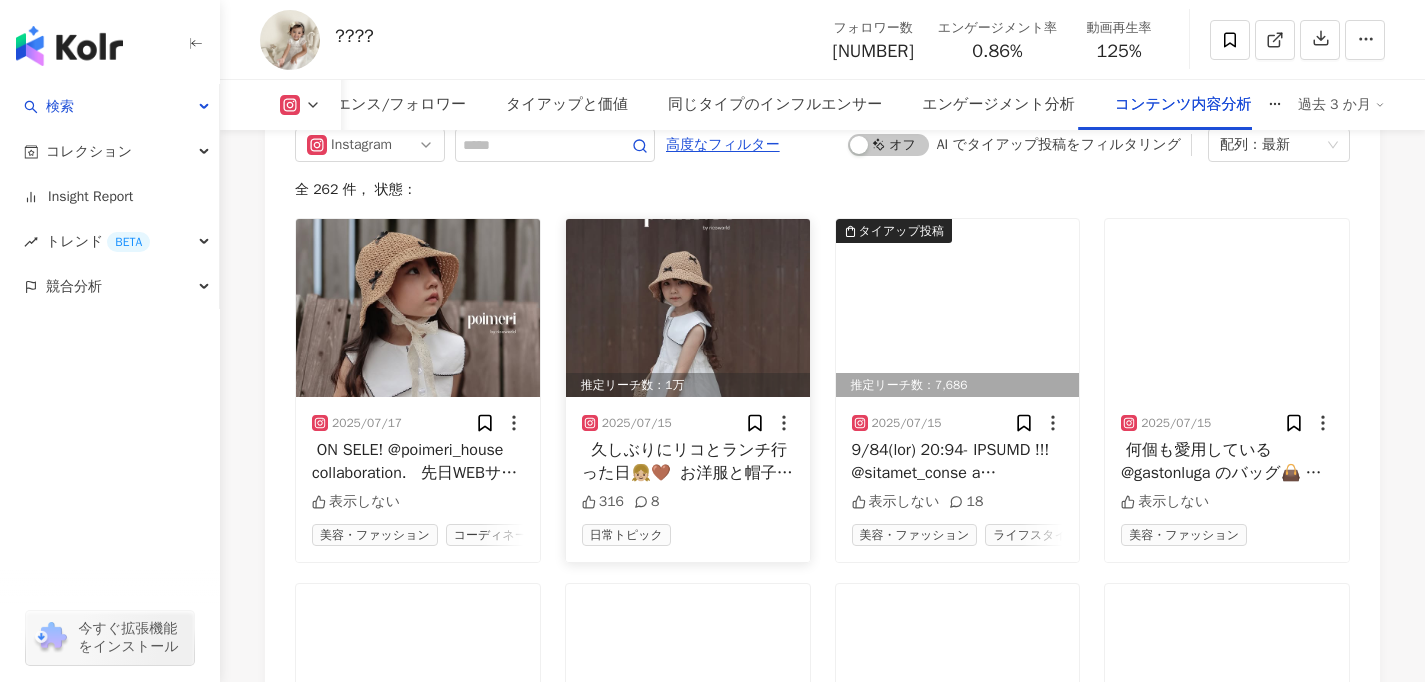 scroll, scrollTop: 6215, scrollLeft: 0, axis: vertical 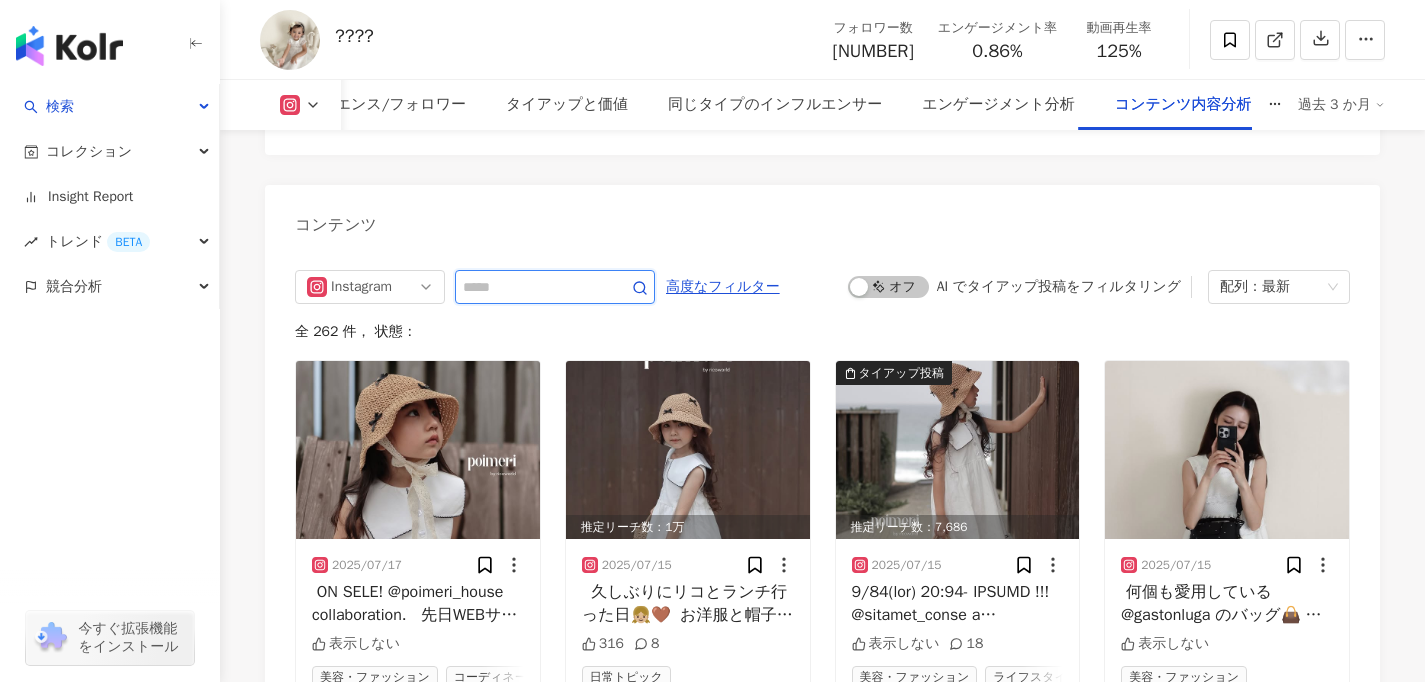 click at bounding box center (533, 287) 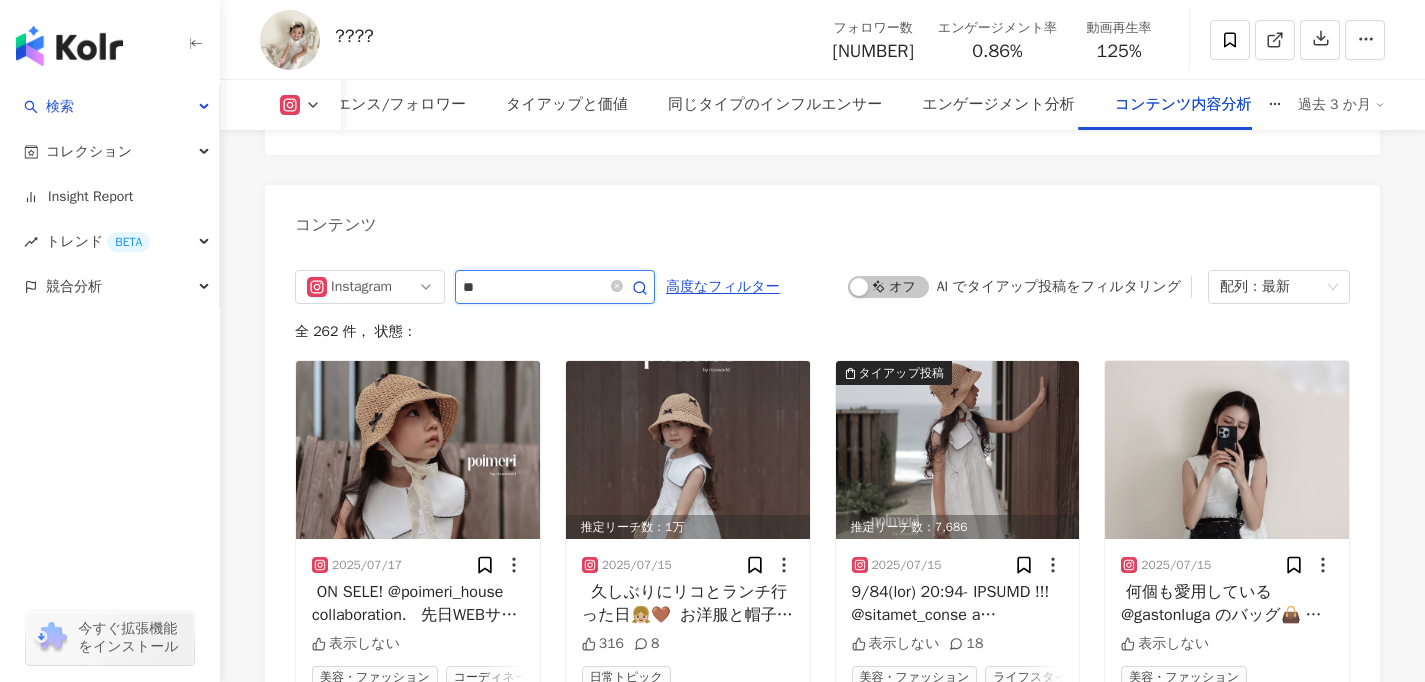 type on "*" 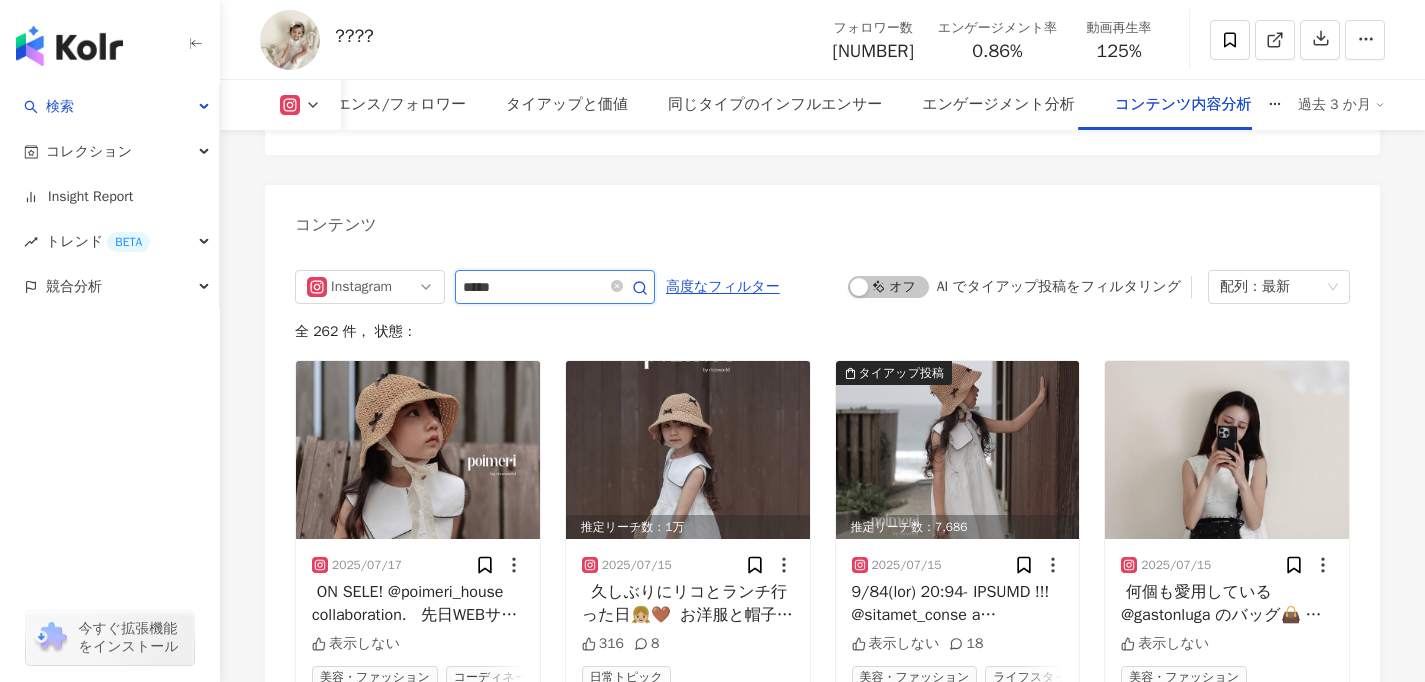 type on "*****" 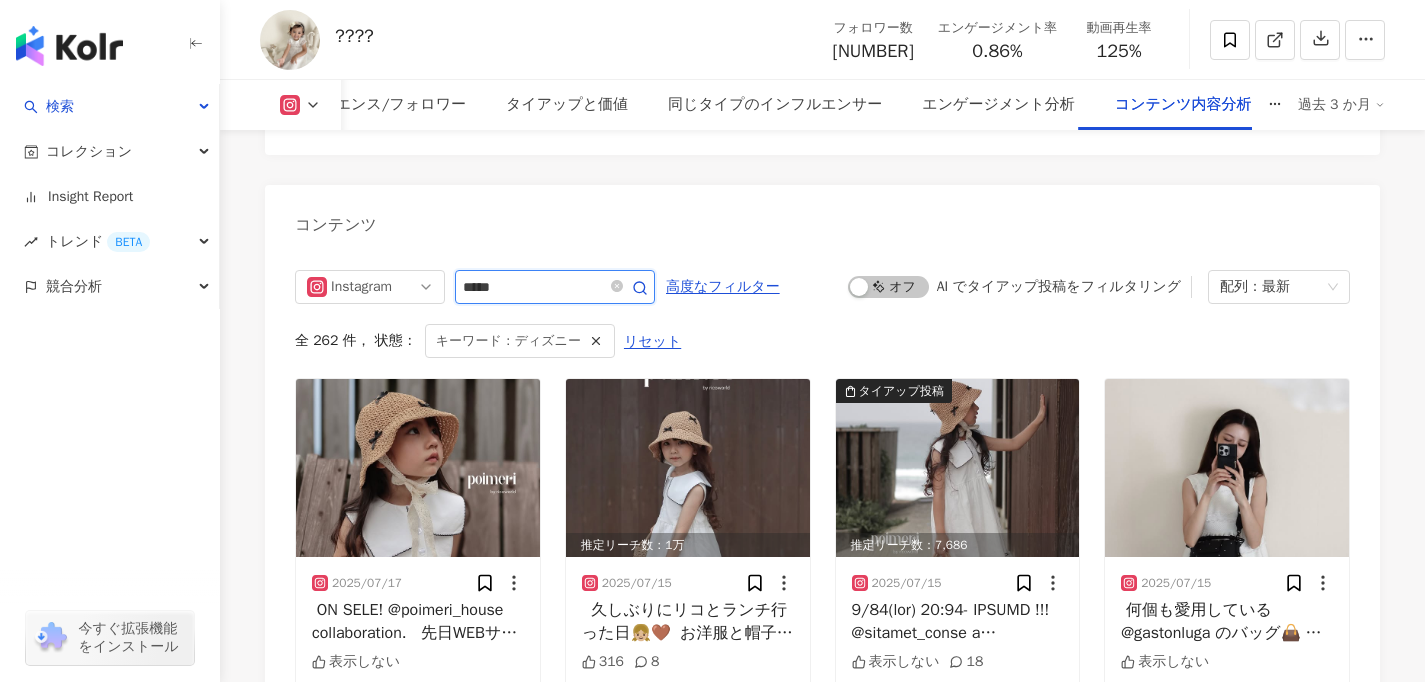 scroll, scrollTop: 6240, scrollLeft: 0, axis: vertical 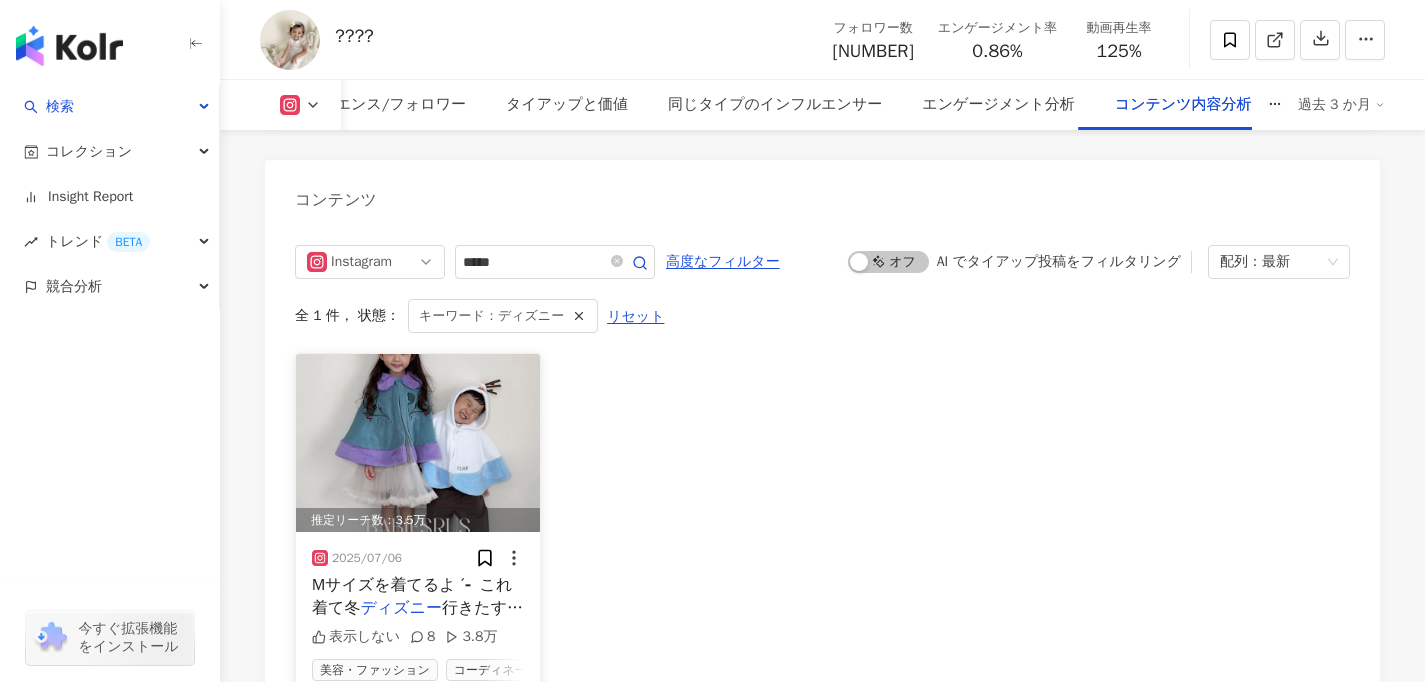 click on "2025/07/06" at bounding box center [367, 558] 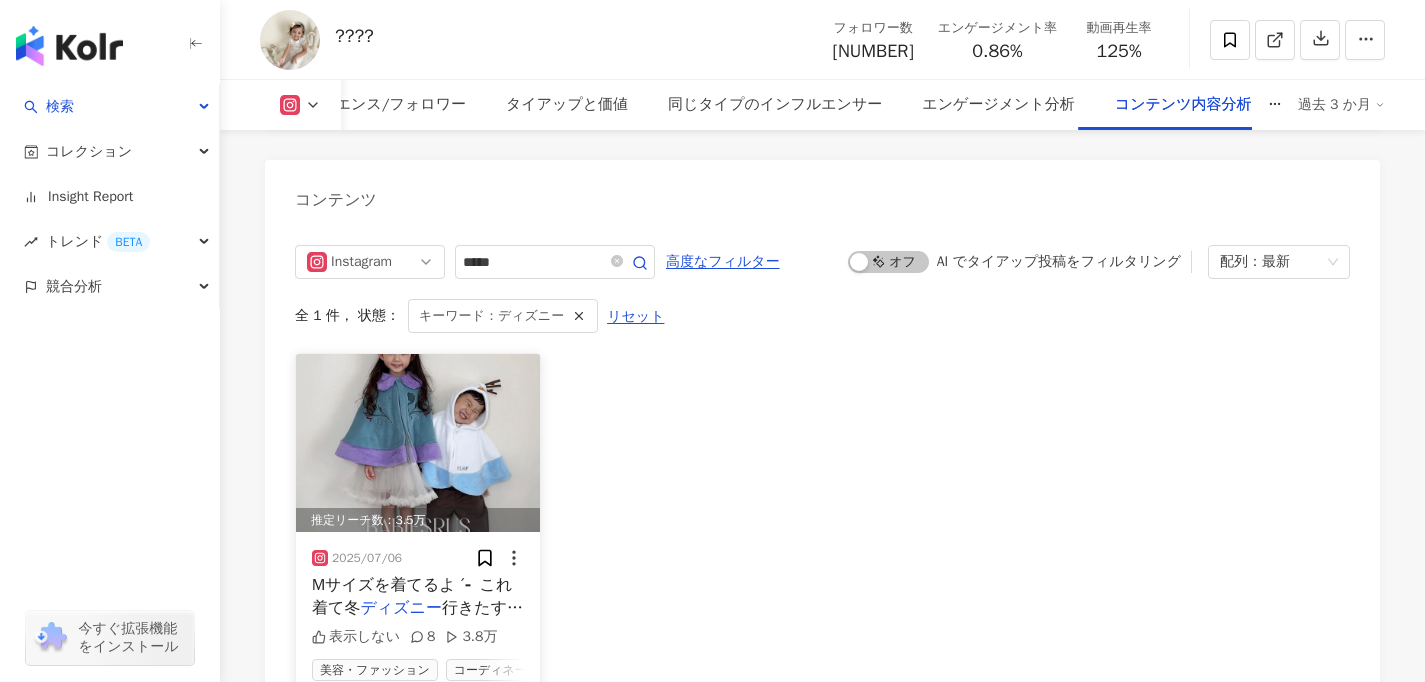 click on "ディズニー" at bounding box center (401, 608) 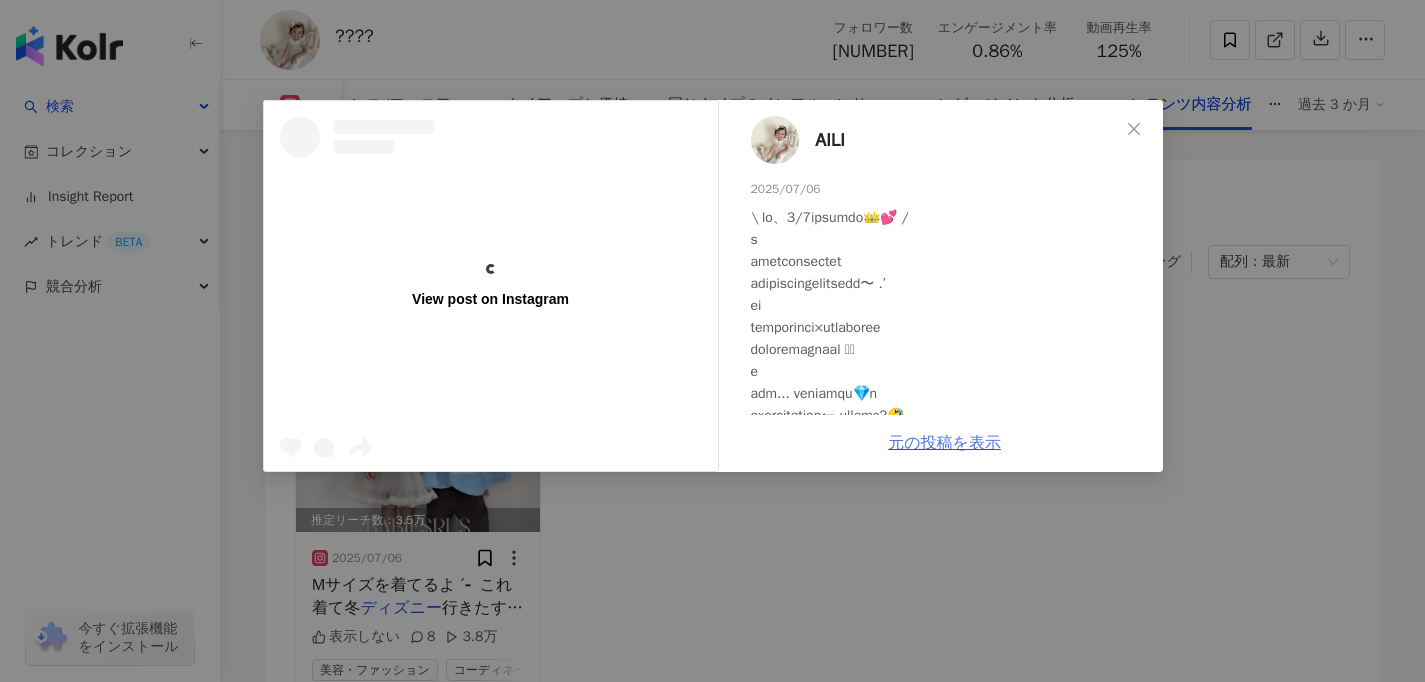 click on "元の投稿を表示" at bounding box center (944, 443) 